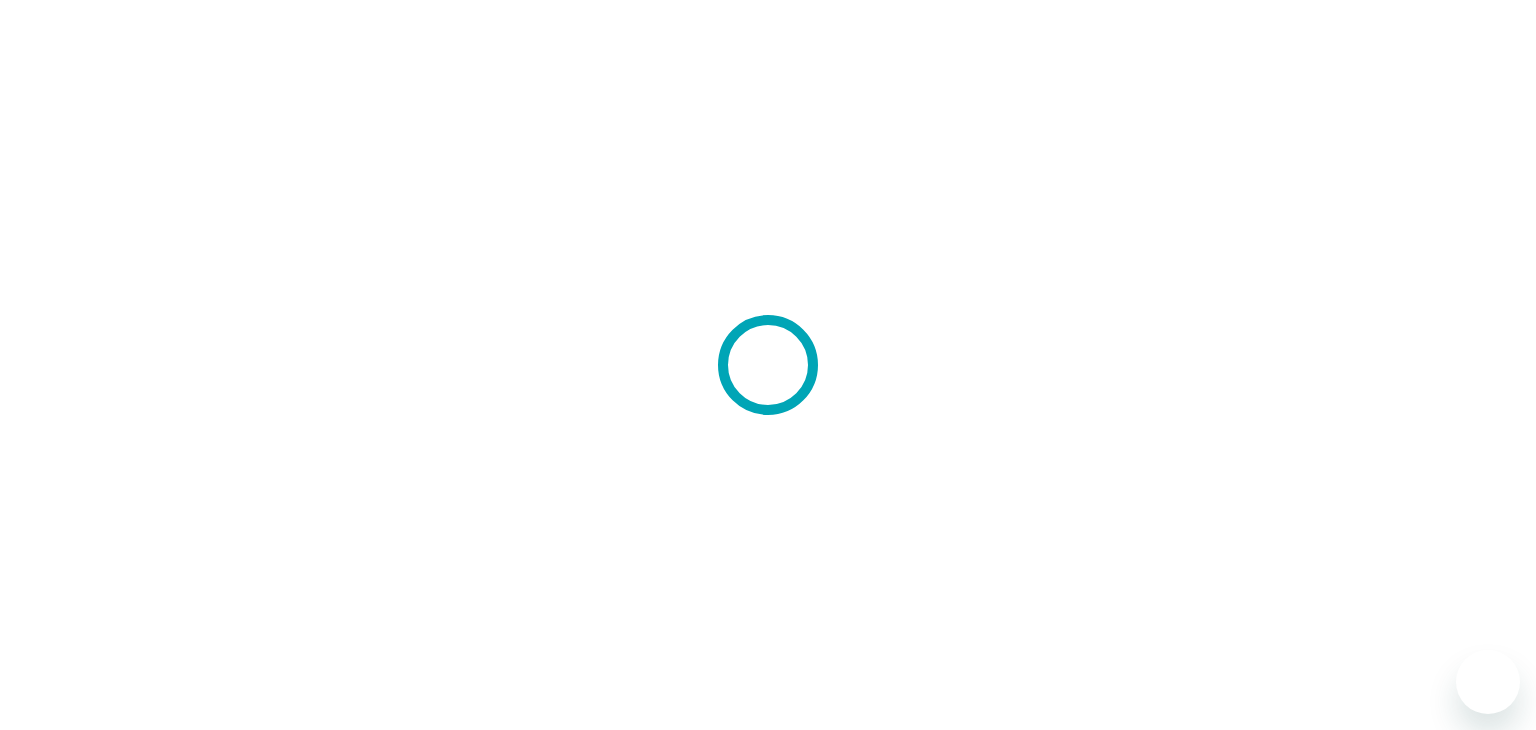 scroll, scrollTop: 0, scrollLeft: 0, axis: both 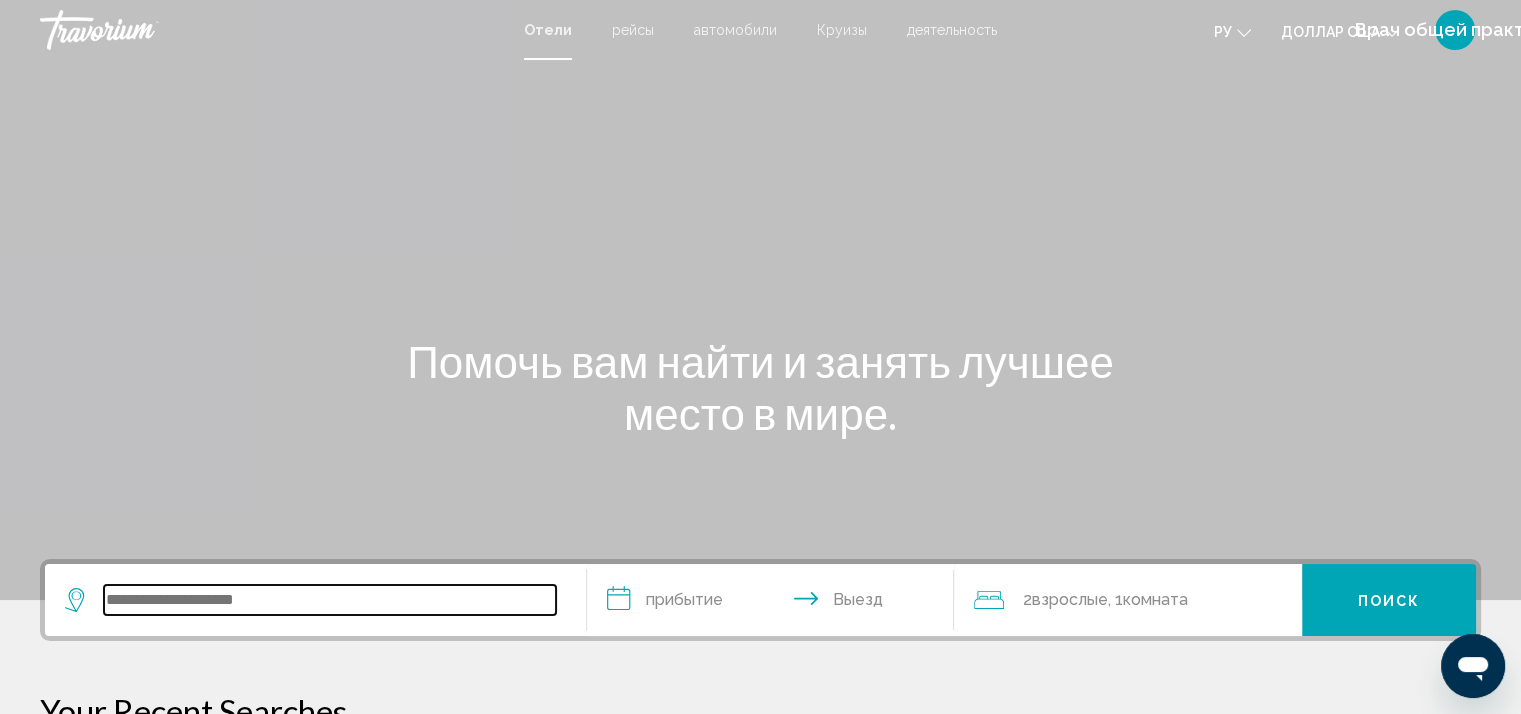 click at bounding box center [330, 600] 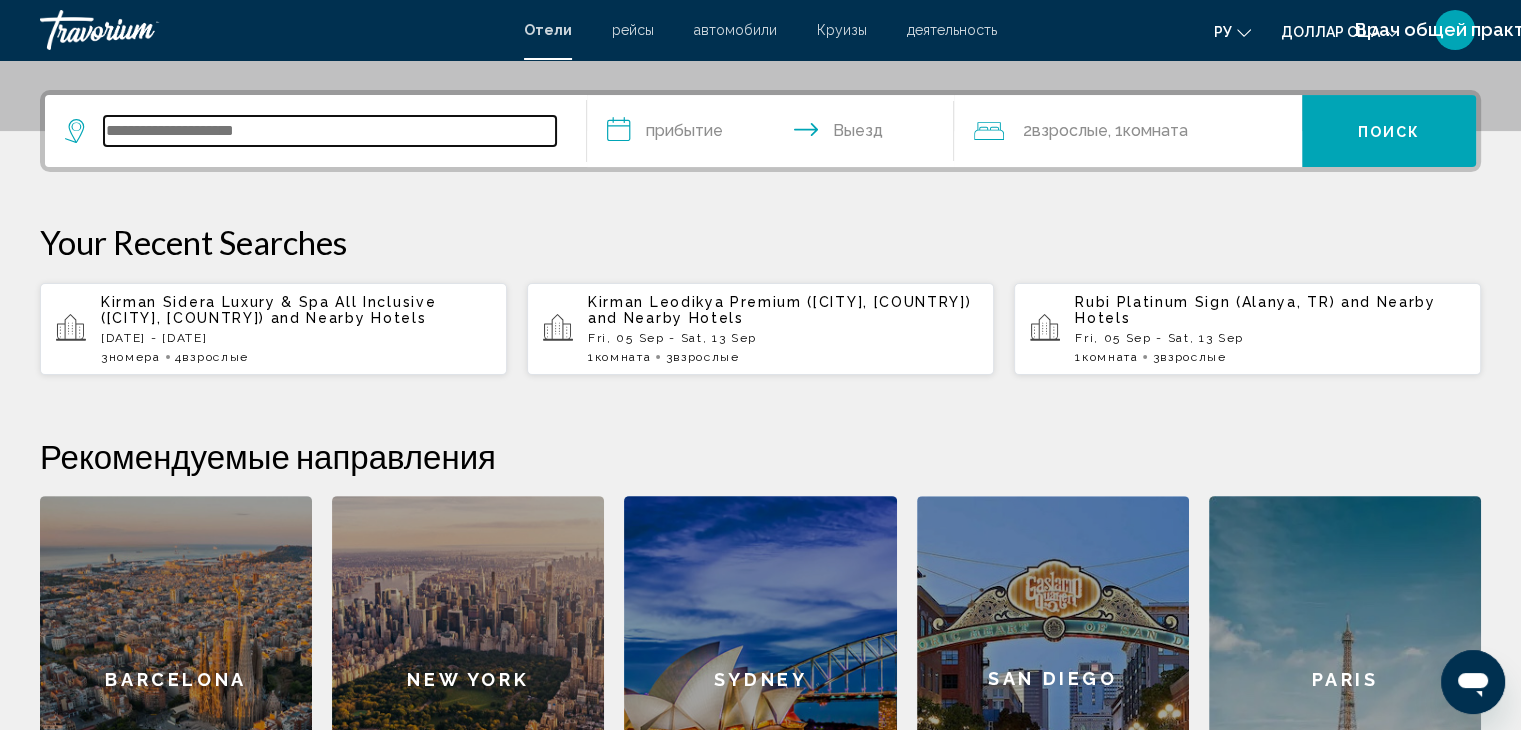 scroll, scrollTop: 493, scrollLeft: 0, axis: vertical 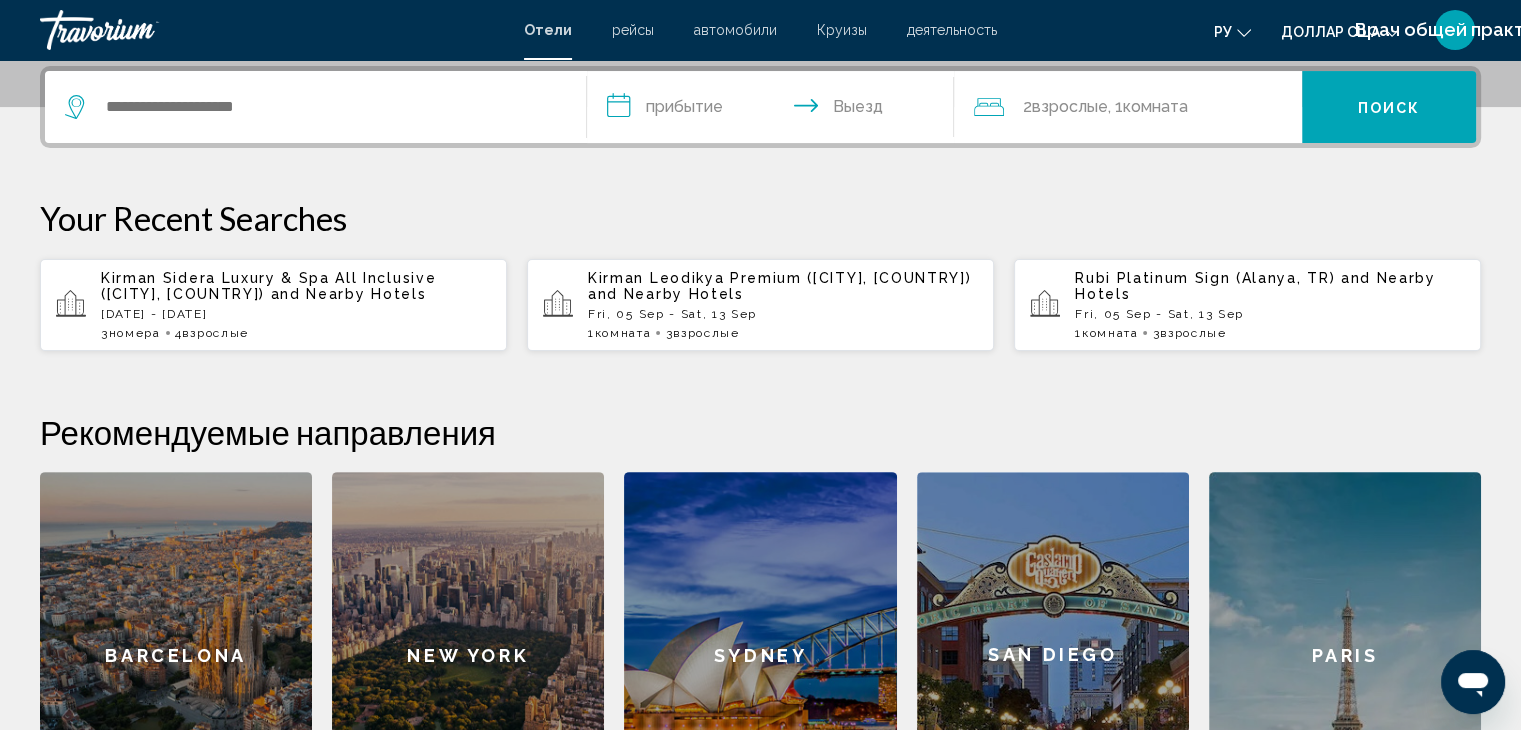 click on "Kirman Sidera Luxury & Spa All Inclusive (Alanya, TR)    and Nearby Hotels  Thu, 04 Sep - Sat, 13 Sep  3  Комната номера 4  Взрослый Взрослые" at bounding box center (296, 305) 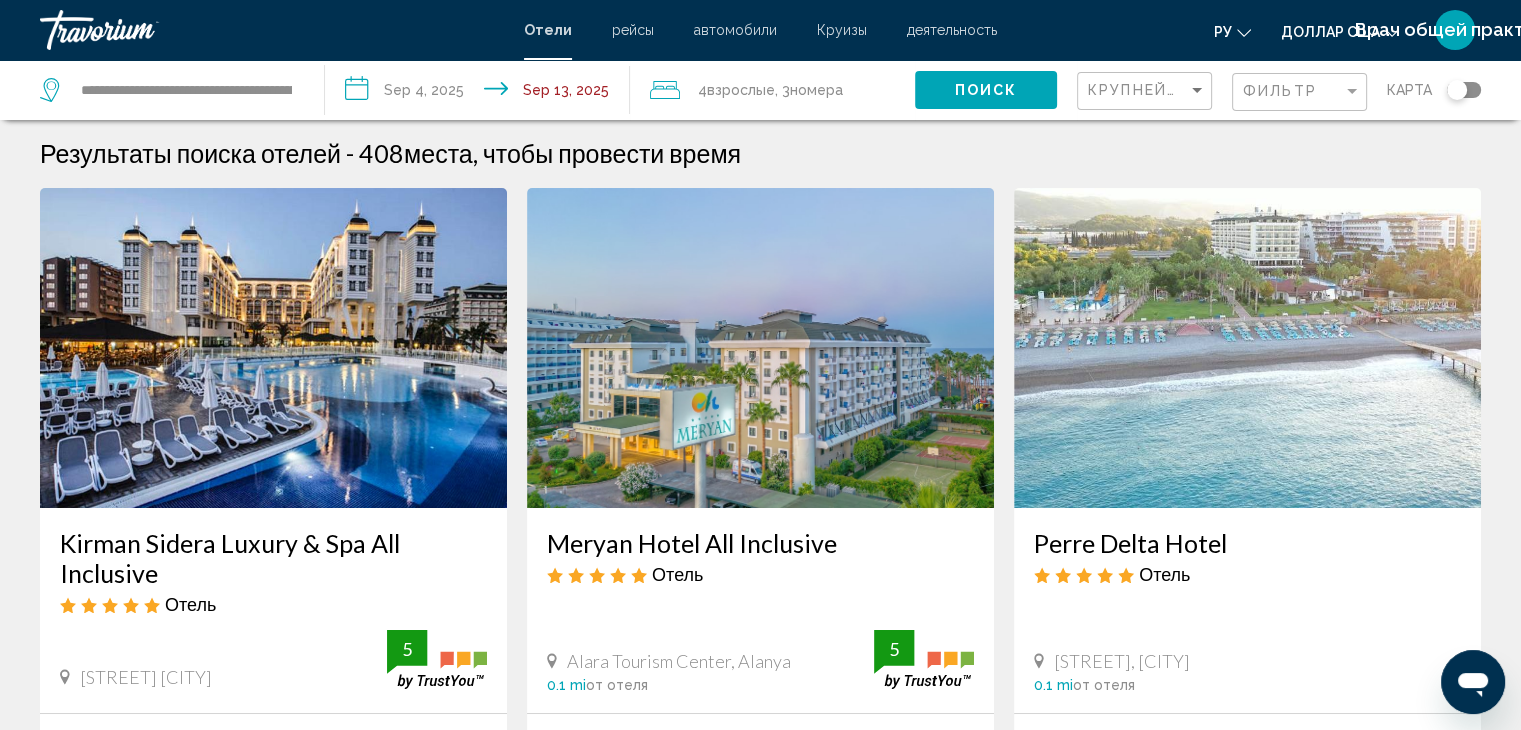 scroll, scrollTop: 0, scrollLeft: 0, axis: both 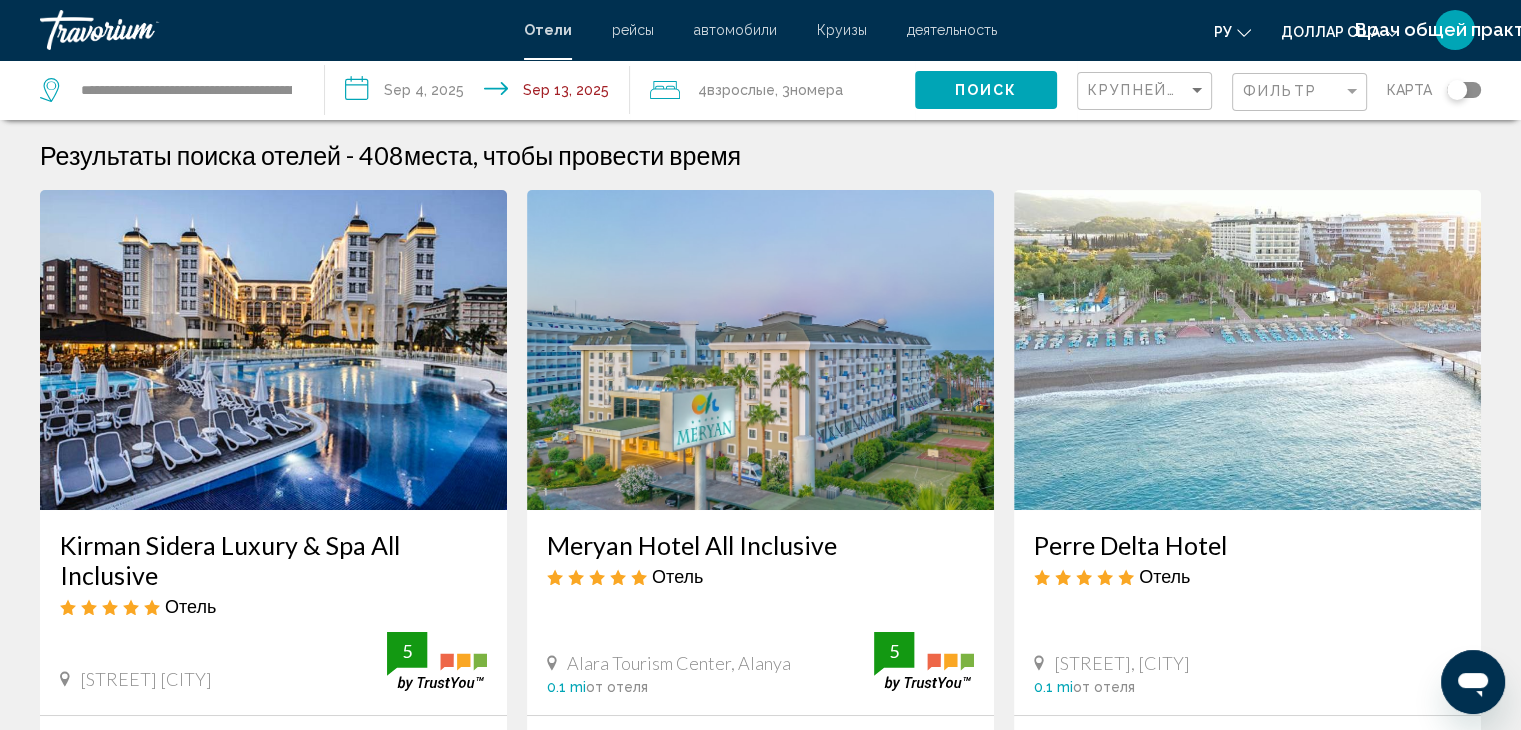 click on ", 3  Комната номера" 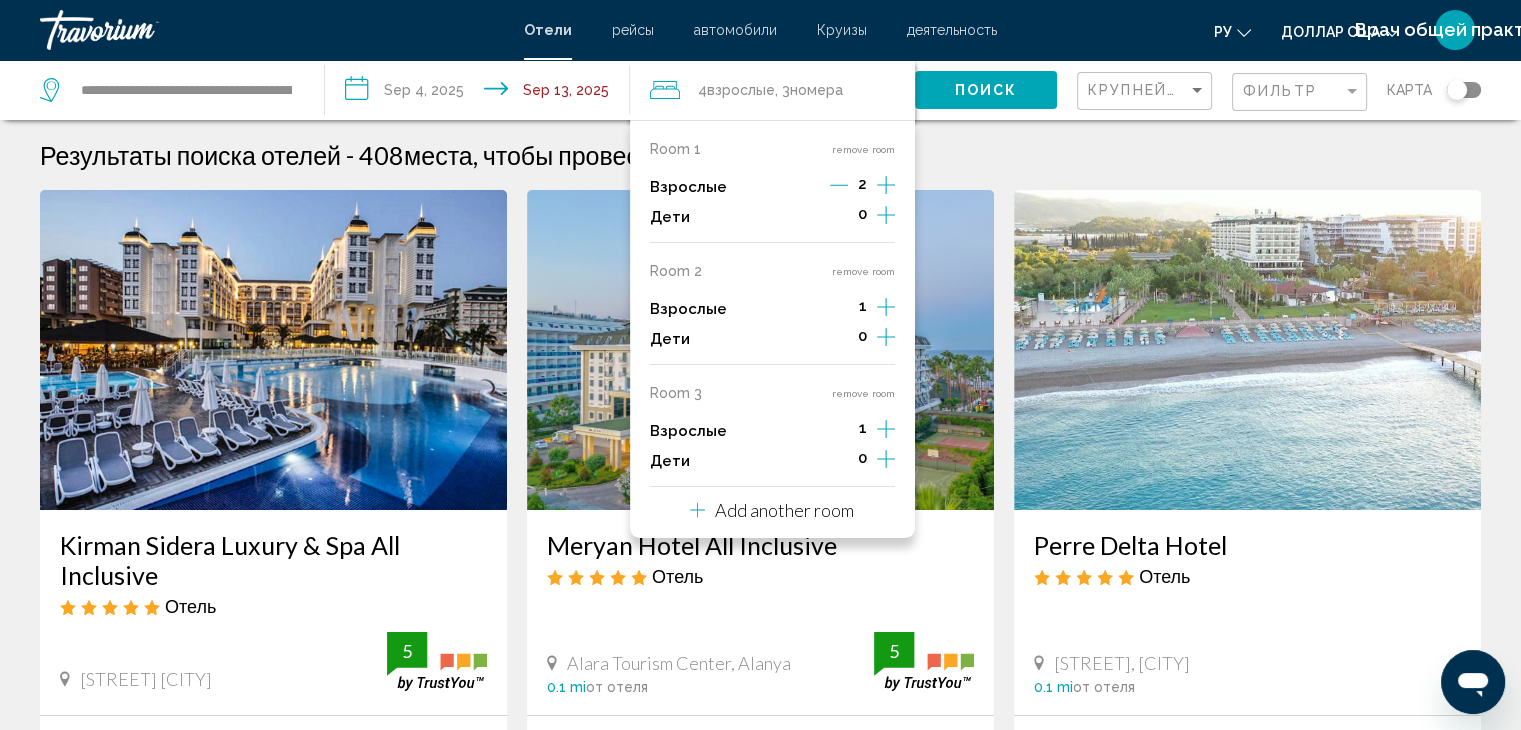 click on "места, чтобы провести время" at bounding box center (572, 155) 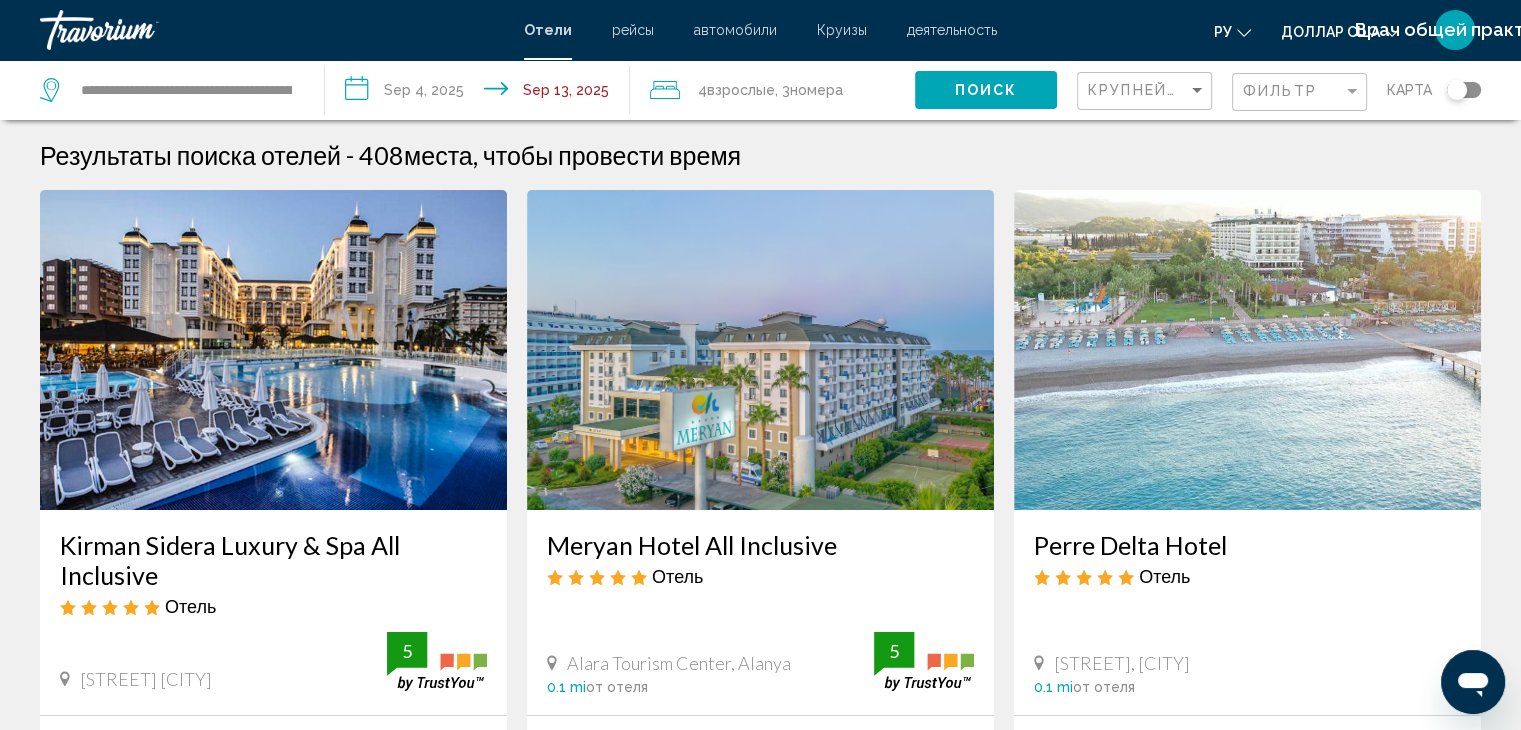 click on "номера" 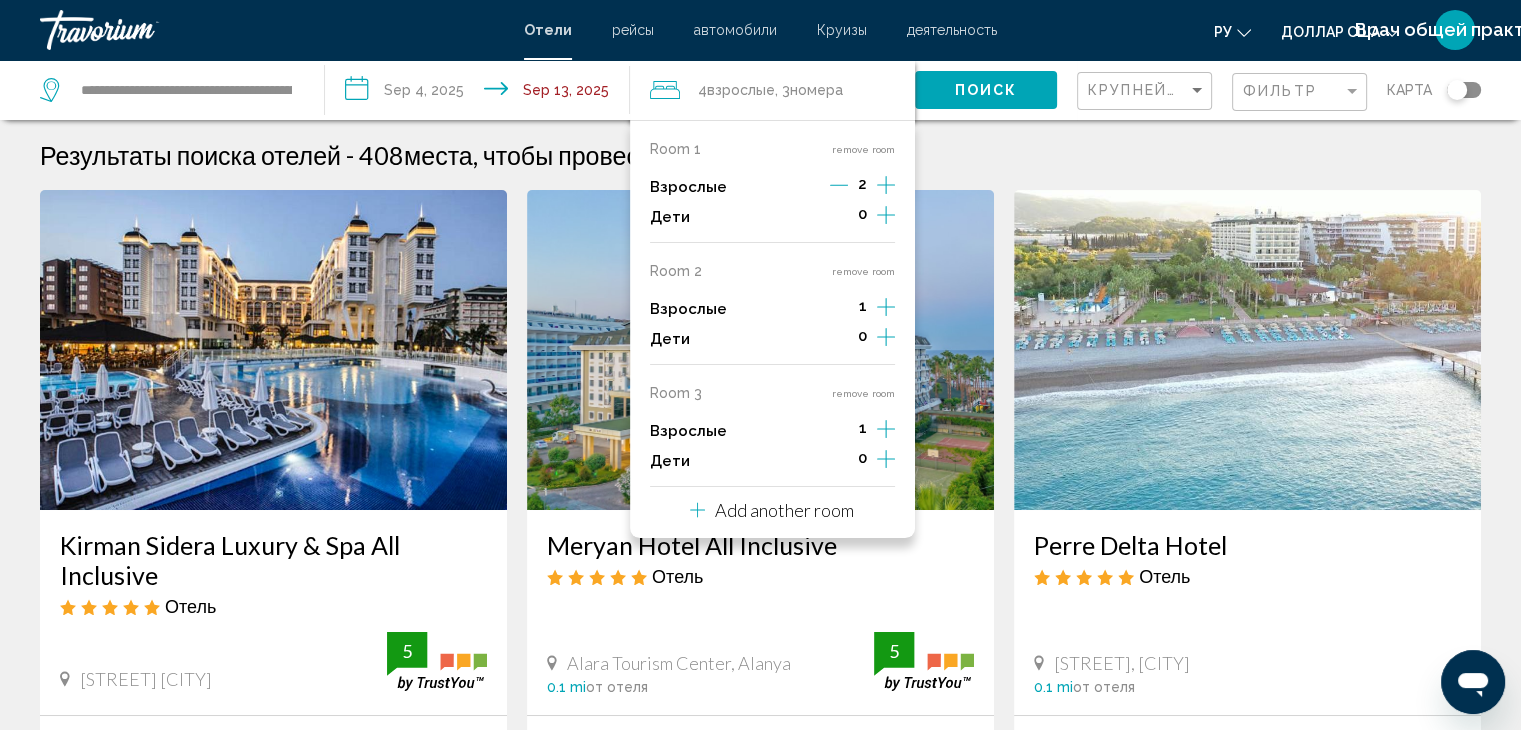 click 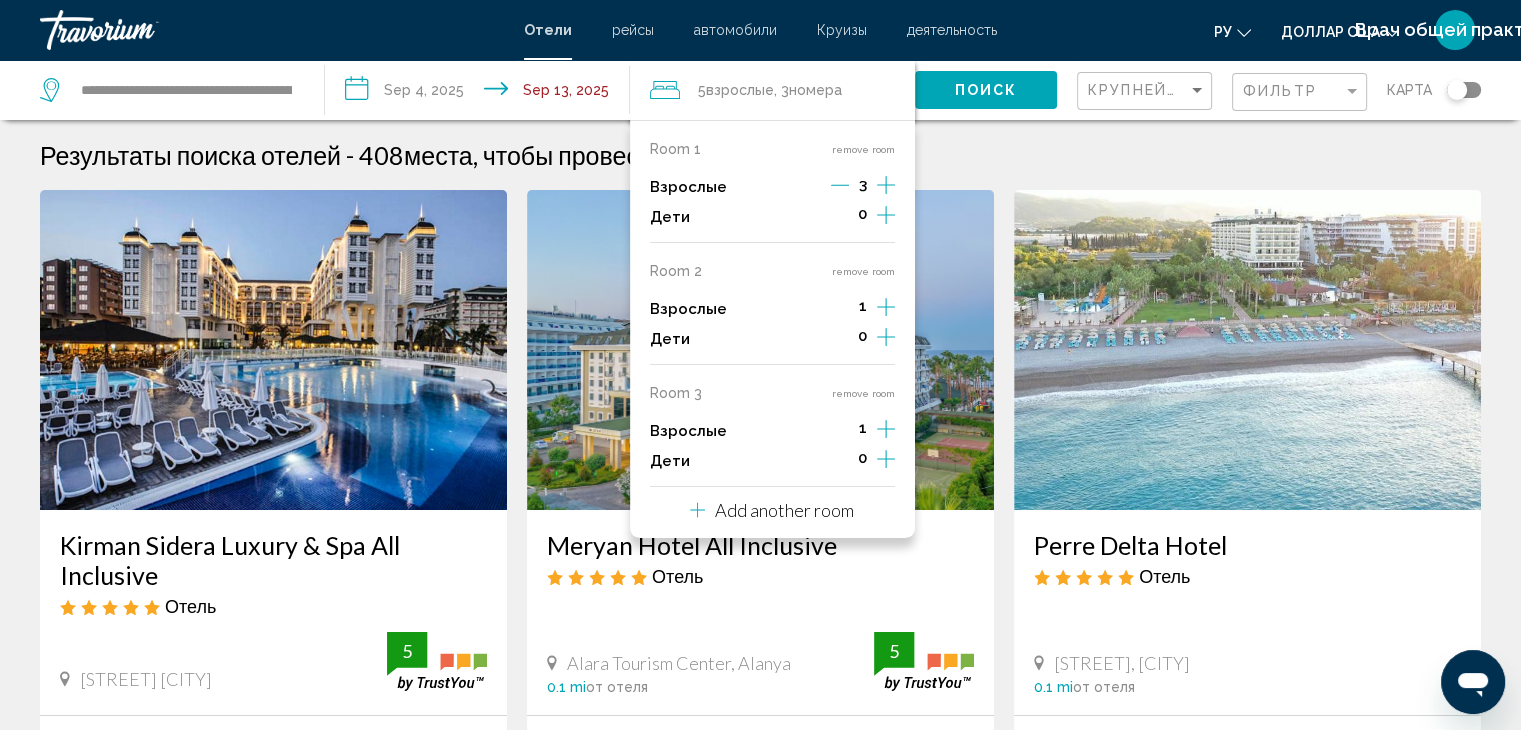 click on "**********" at bounding box center (760, 1606) 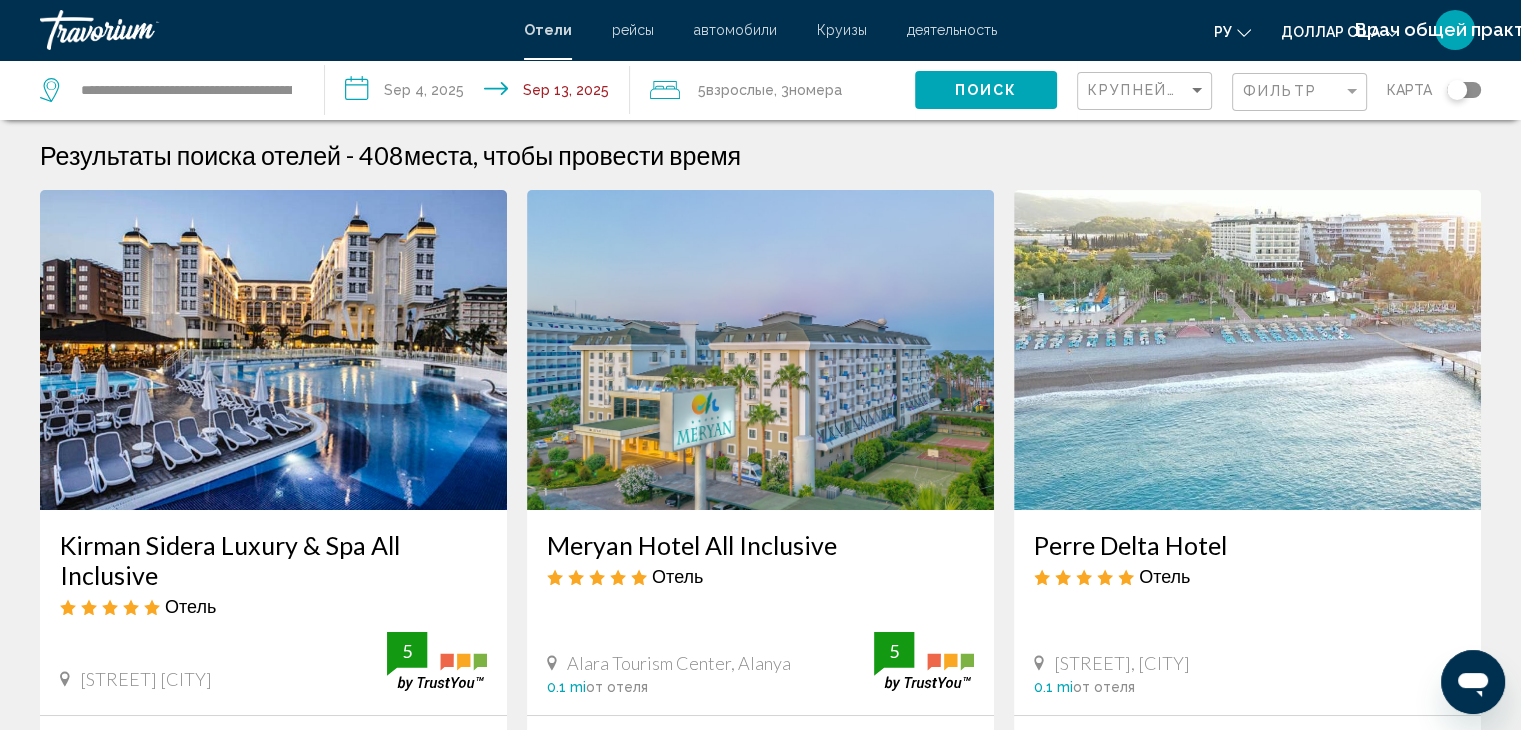 click on "**********" at bounding box center (481, 93) 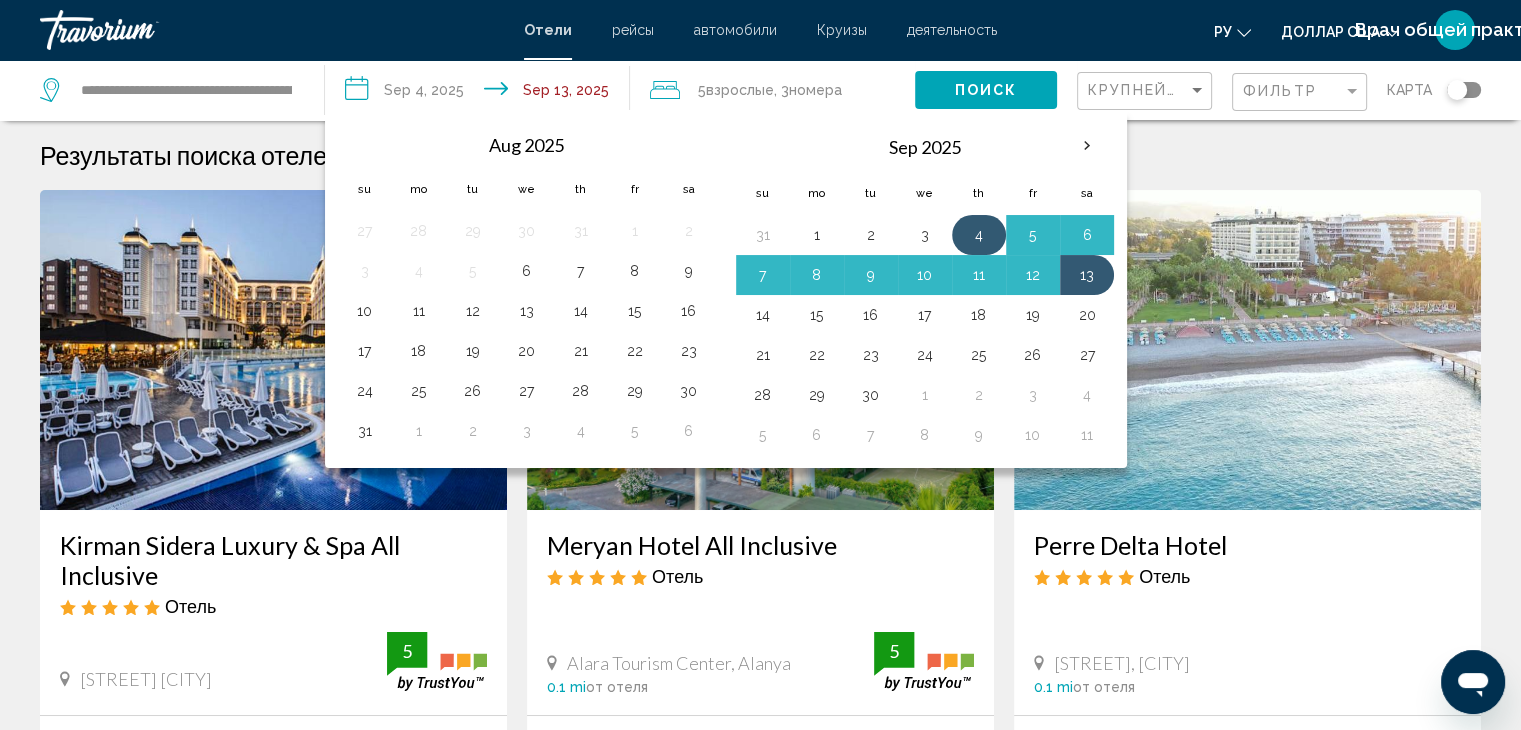 drag, startPoint x: 980, startPoint y: 236, endPoint x: 950, endPoint y: 233, distance: 30.149628 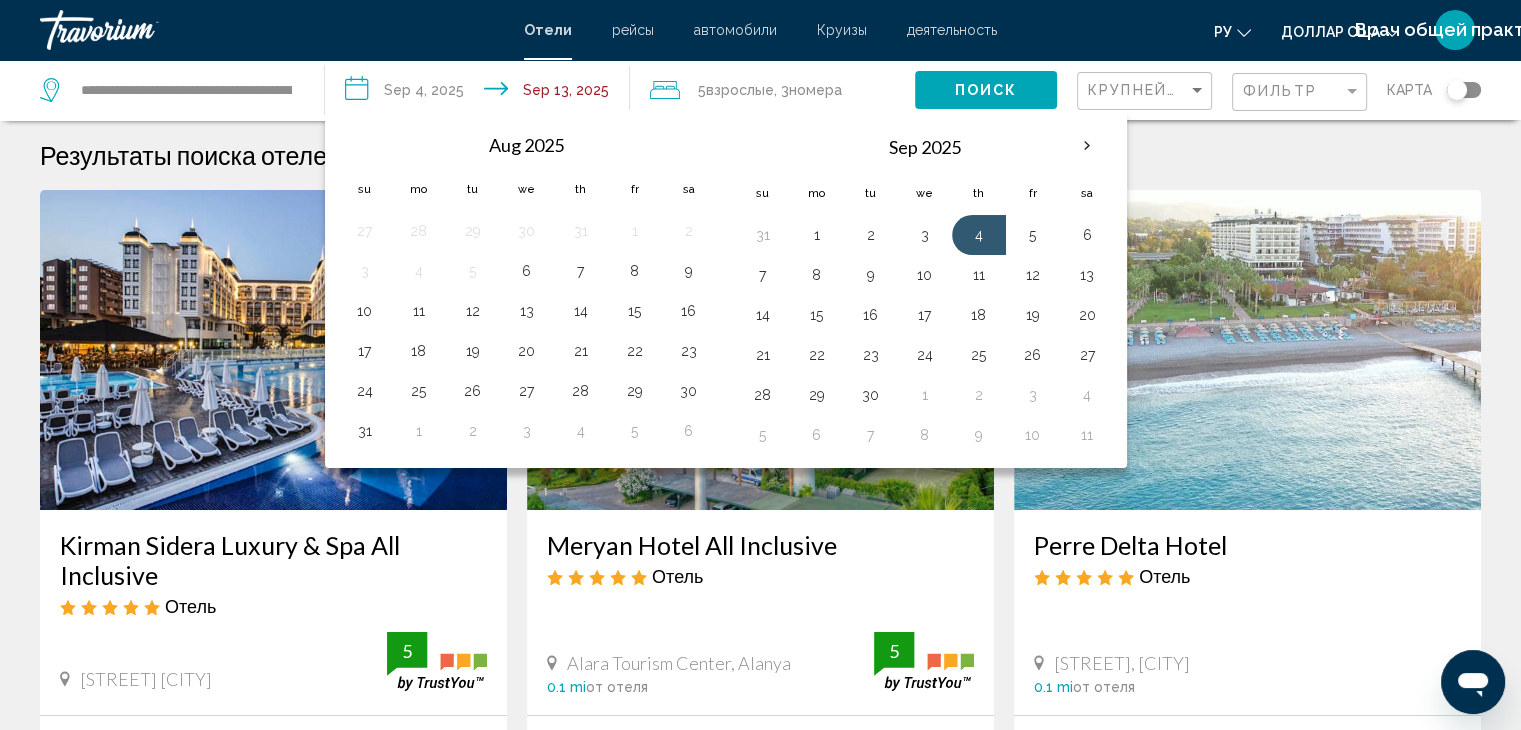 click on "**********" at bounding box center [481, 93] 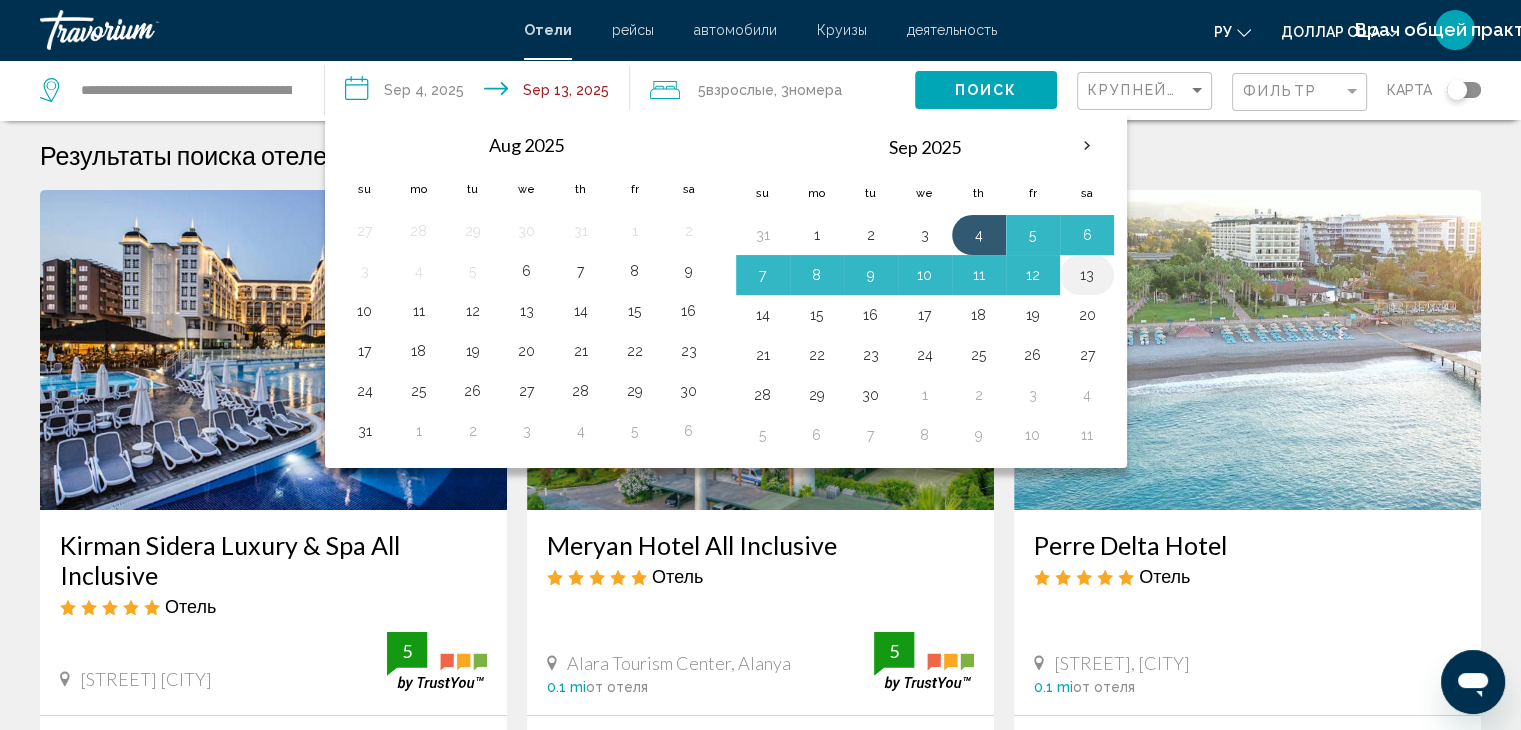 click on "13" at bounding box center [1087, 275] 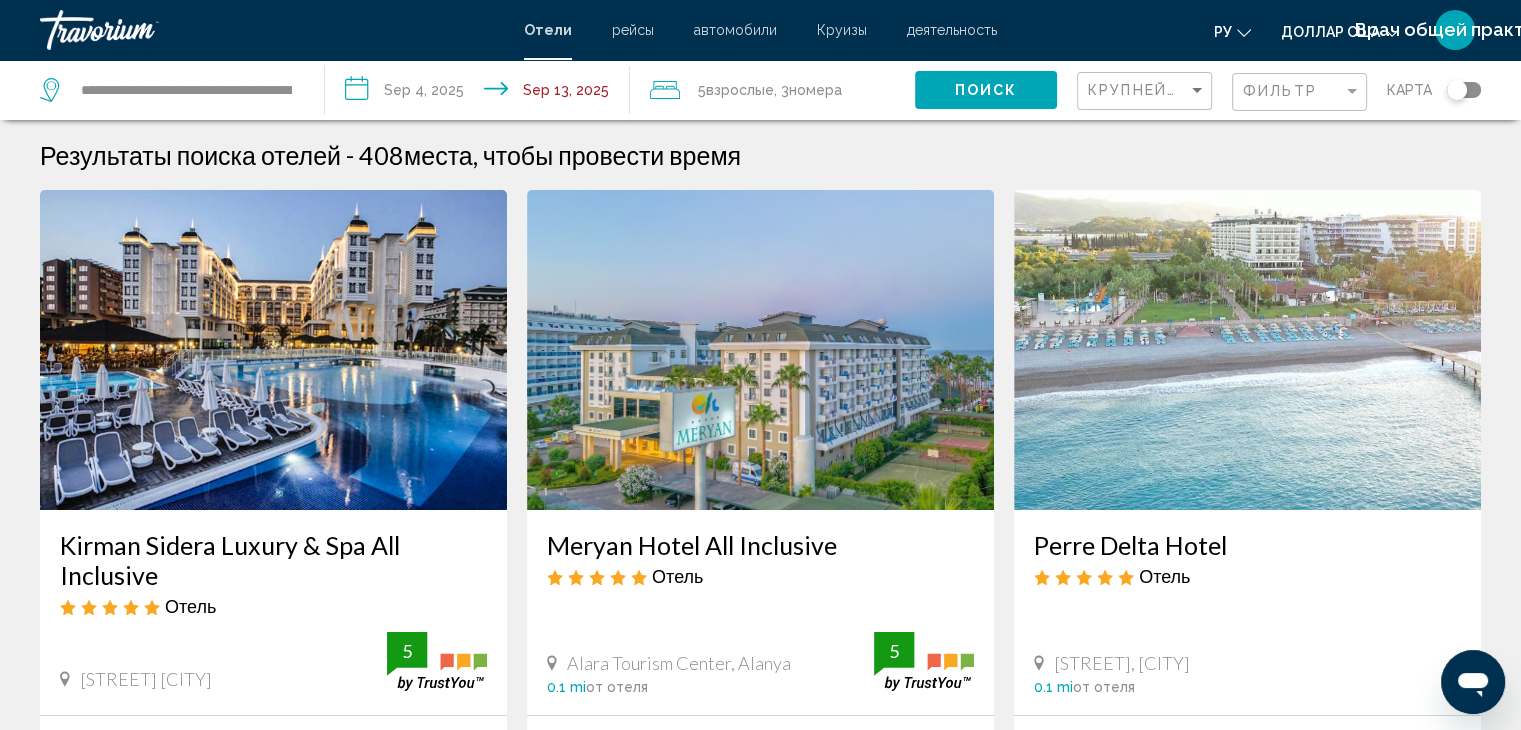 click on "номера" 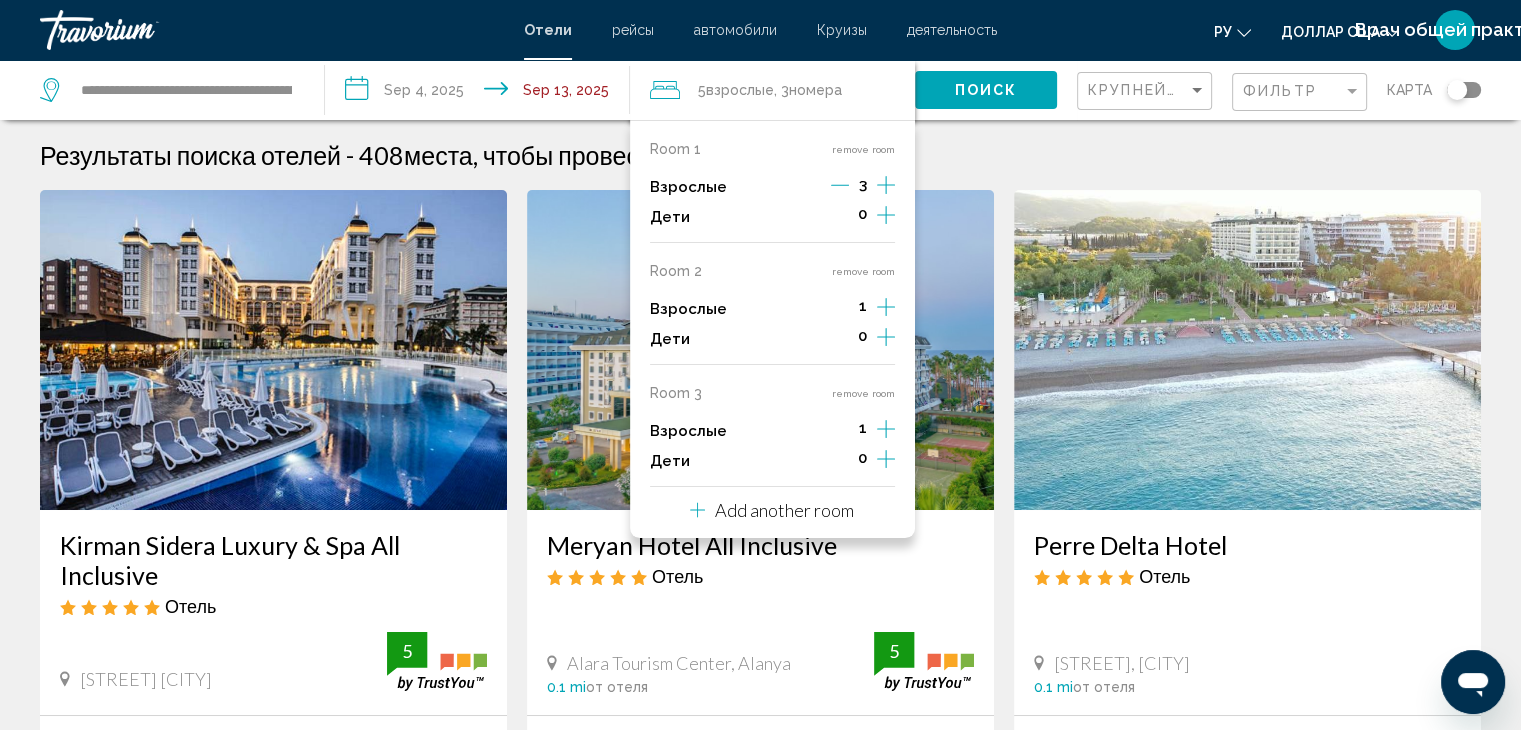 scroll, scrollTop: 400, scrollLeft: 0, axis: vertical 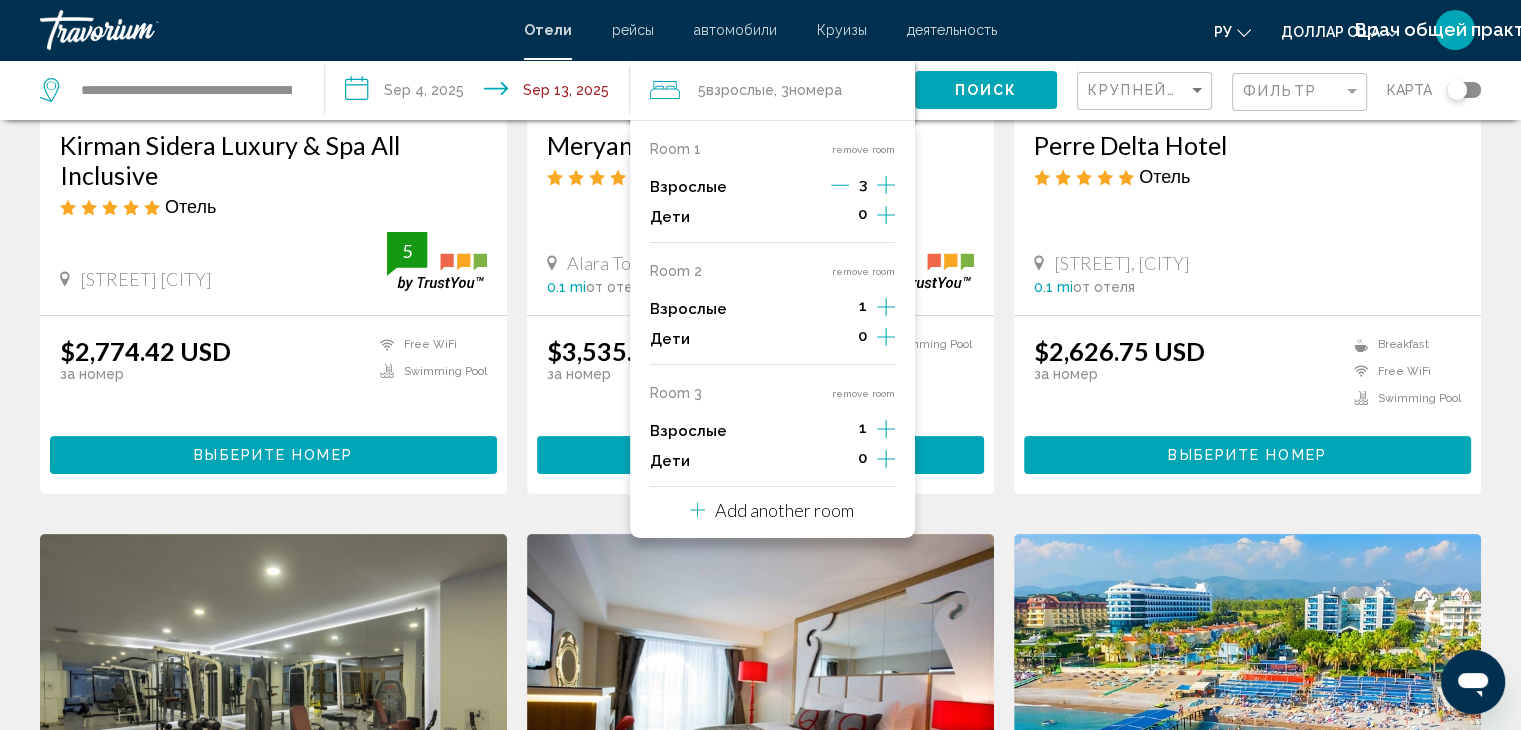 click on "1" at bounding box center [863, 306] 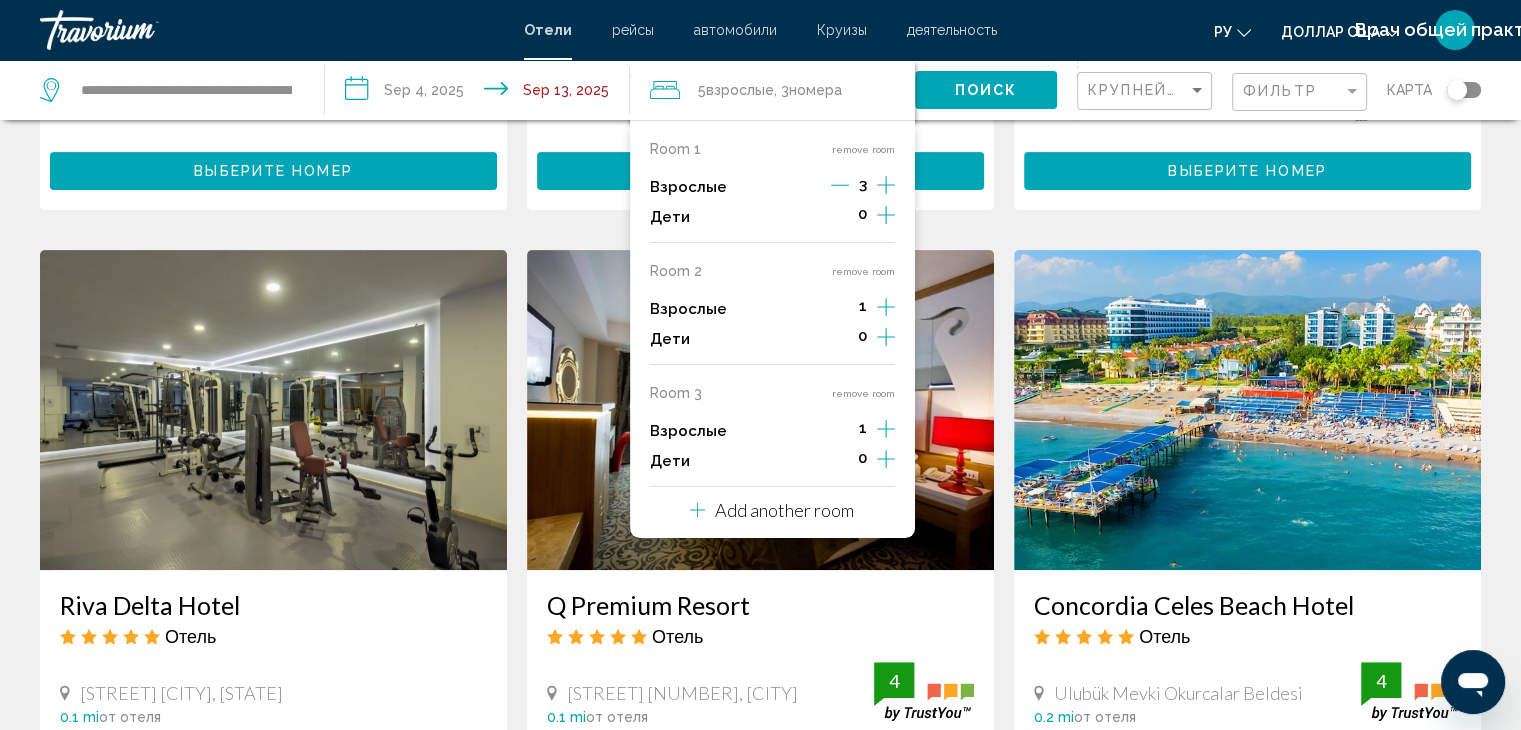 scroll, scrollTop: 700, scrollLeft: 0, axis: vertical 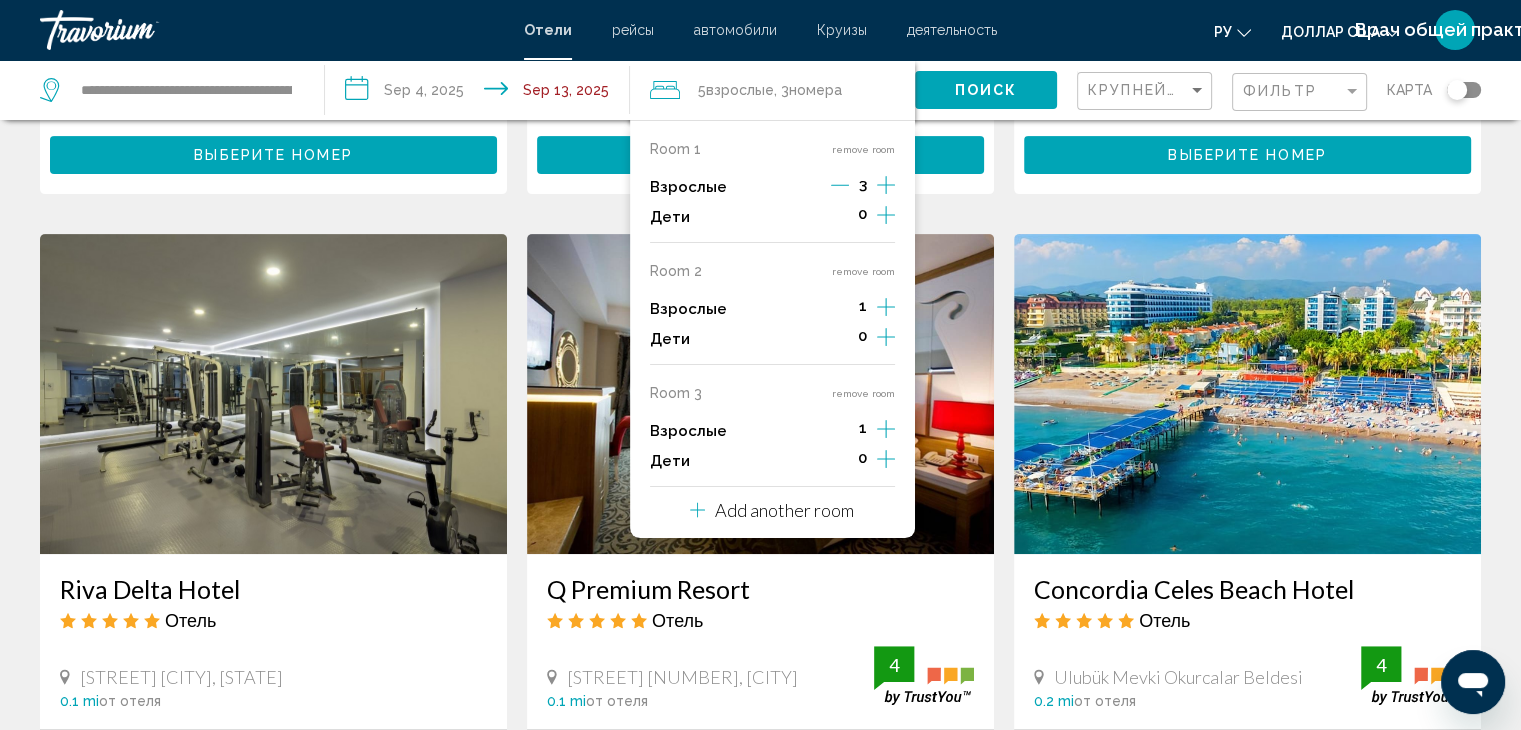 click on "Add another room" at bounding box center (784, 510) 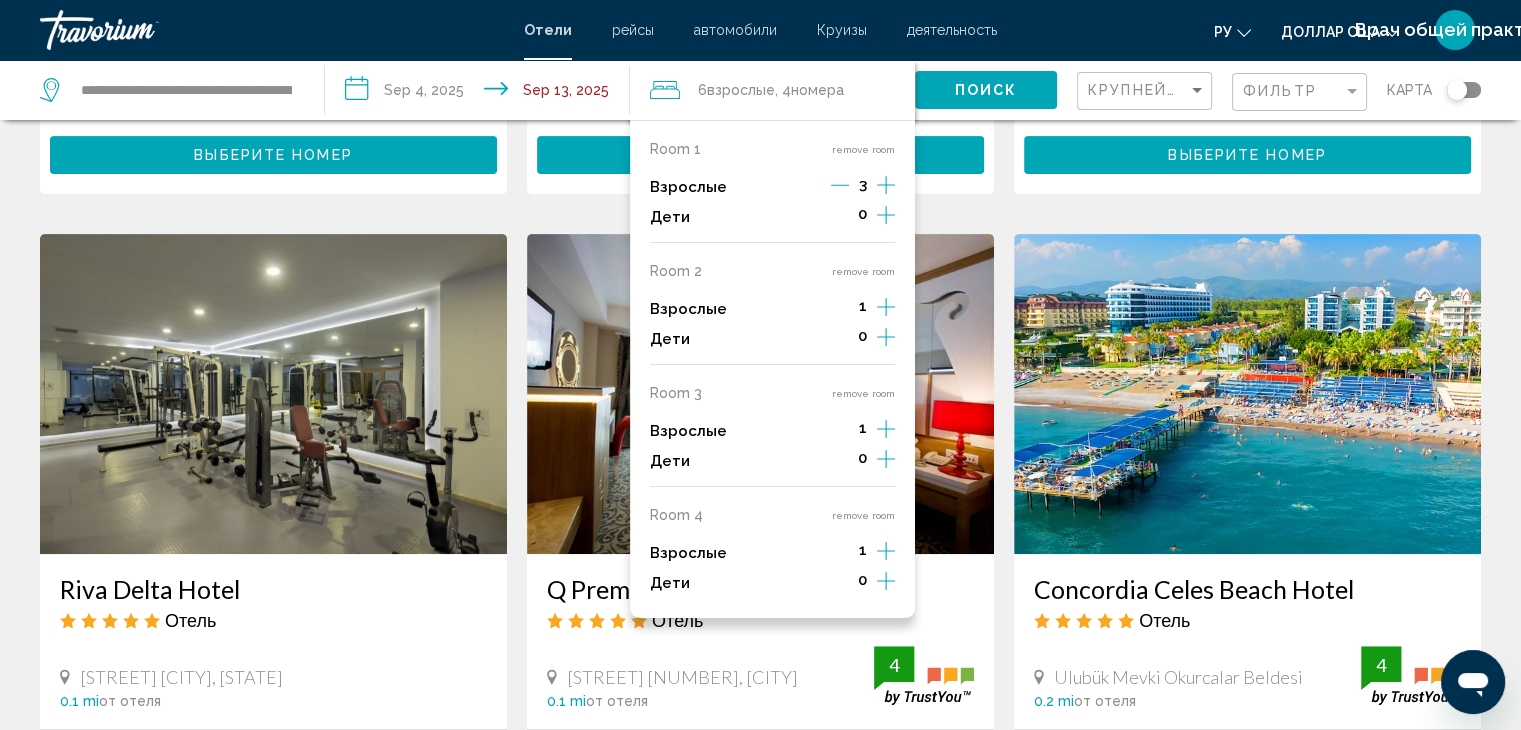 click on "Room 1  remove room  Взрослые
3
Дети
0
Room 2  remove room  Взрослые
1
Дети
0
Room 3  remove room  Взрослые
1
Дети
0
Room 4  remove room  Взрослые
1
Дети
0" at bounding box center (772, 369) 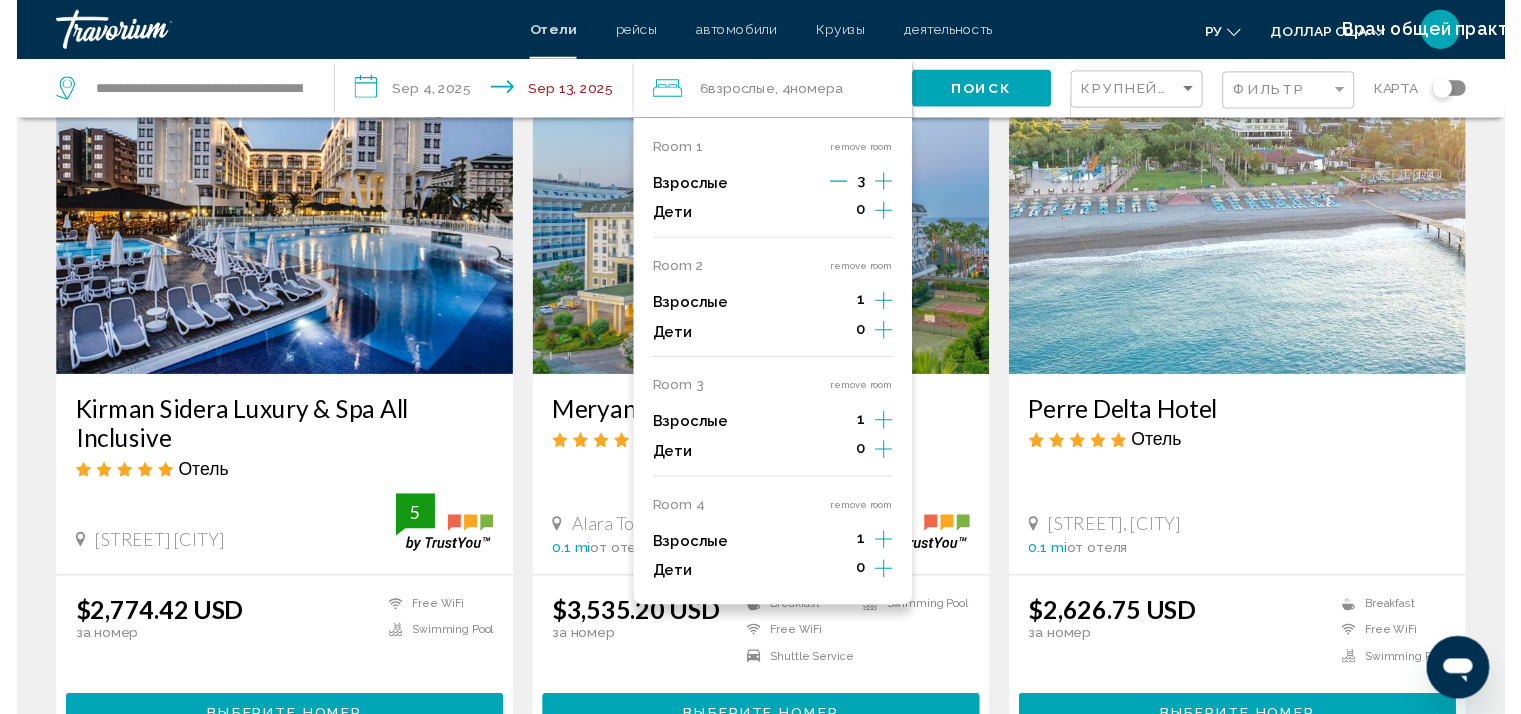 scroll, scrollTop: 0, scrollLeft: 0, axis: both 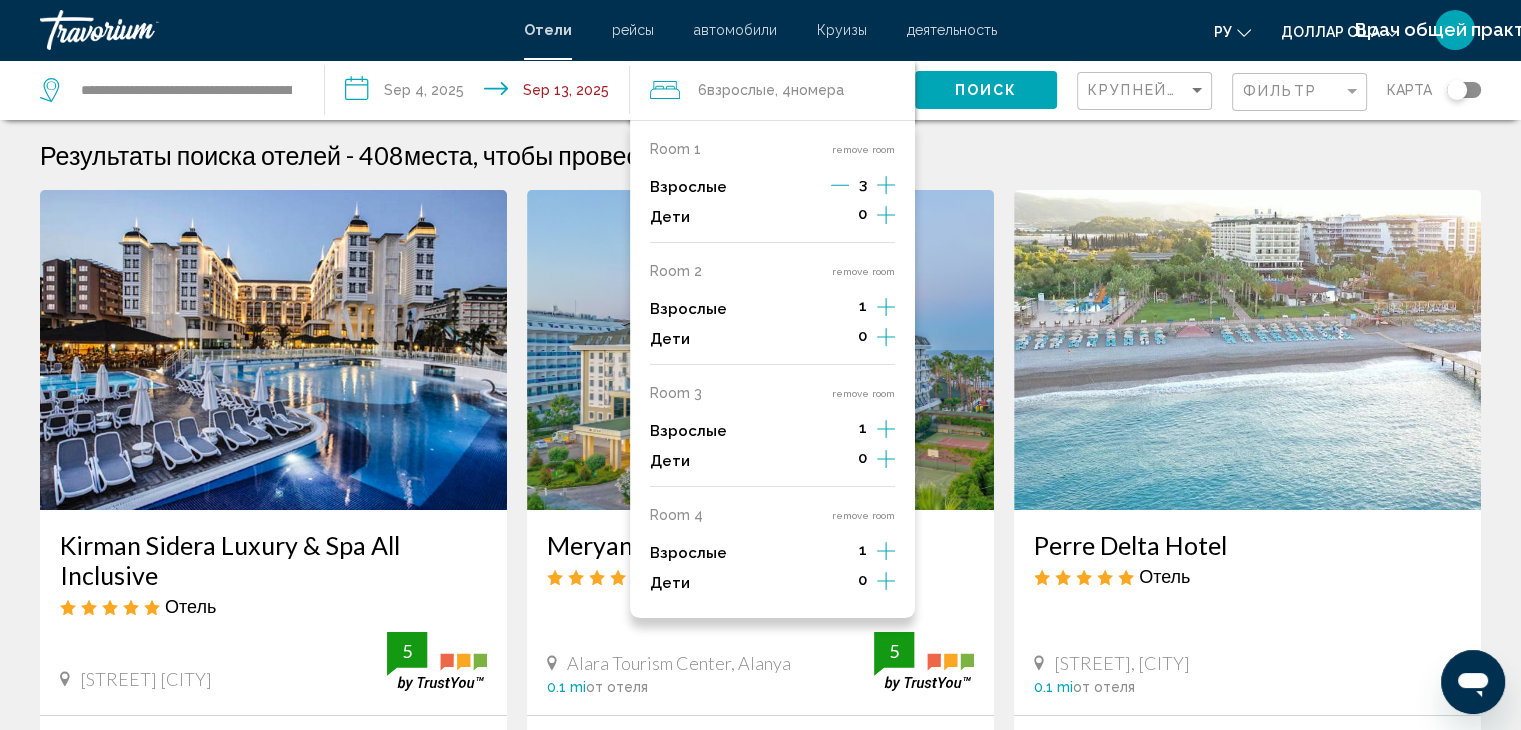 click at bounding box center (273, 350) 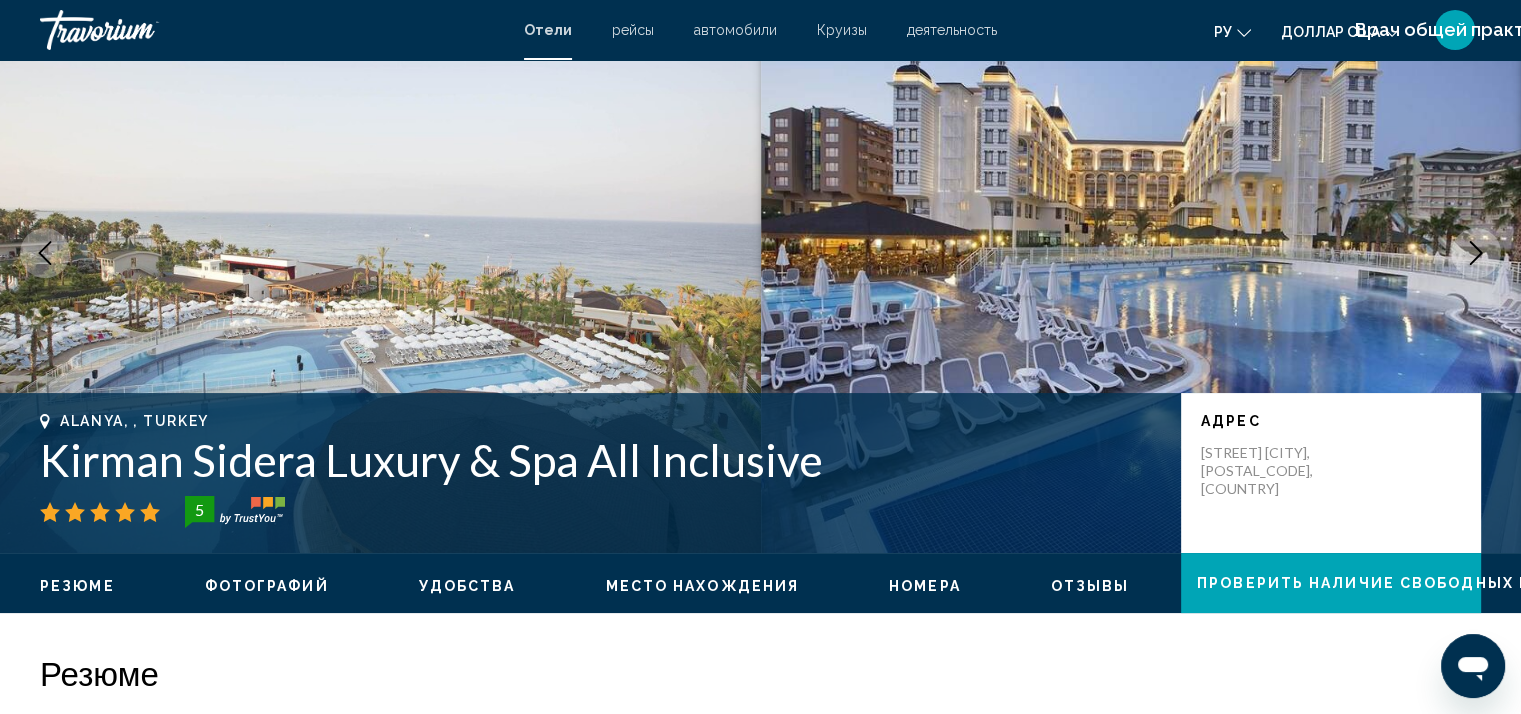 scroll, scrollTop: 100, scrollLeft: 0, axis: vertical 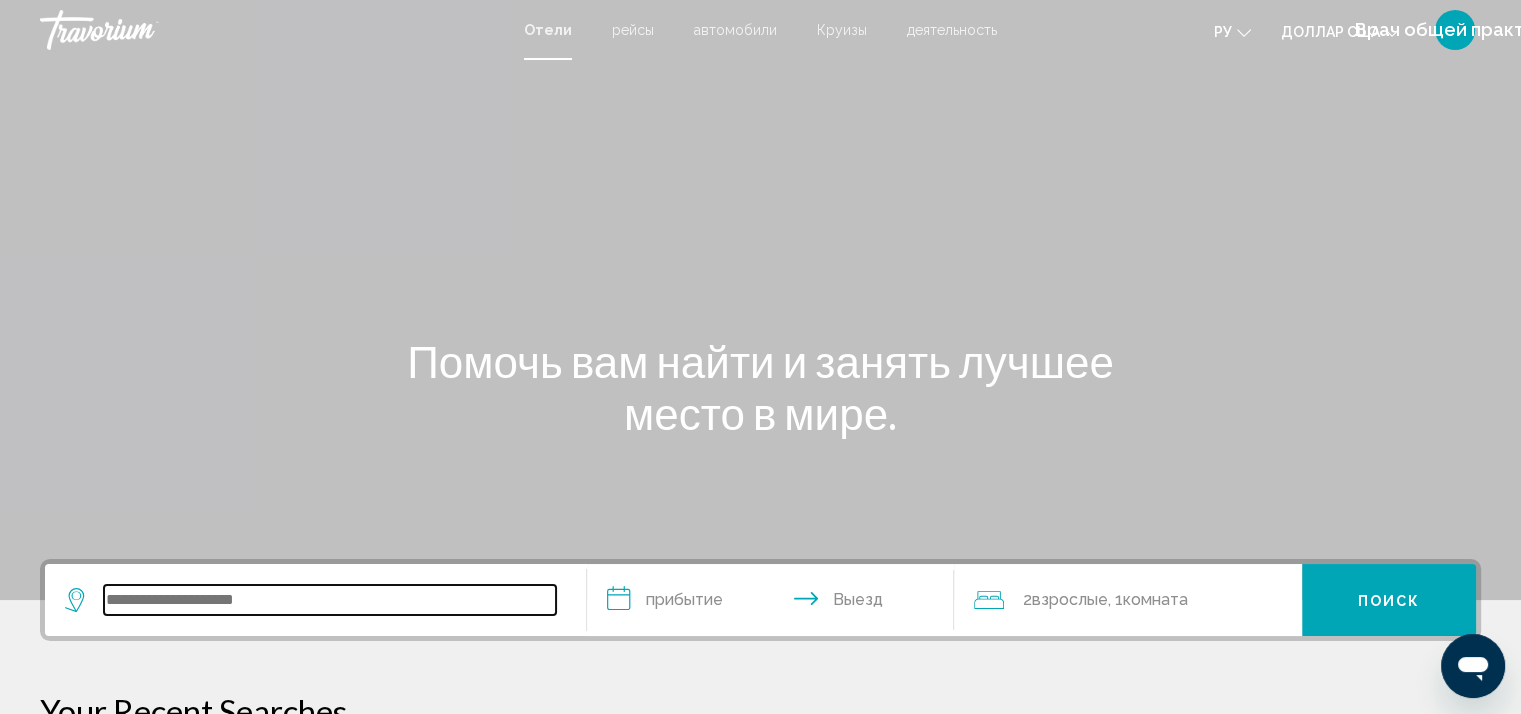 click at bounding box center (330, 600) 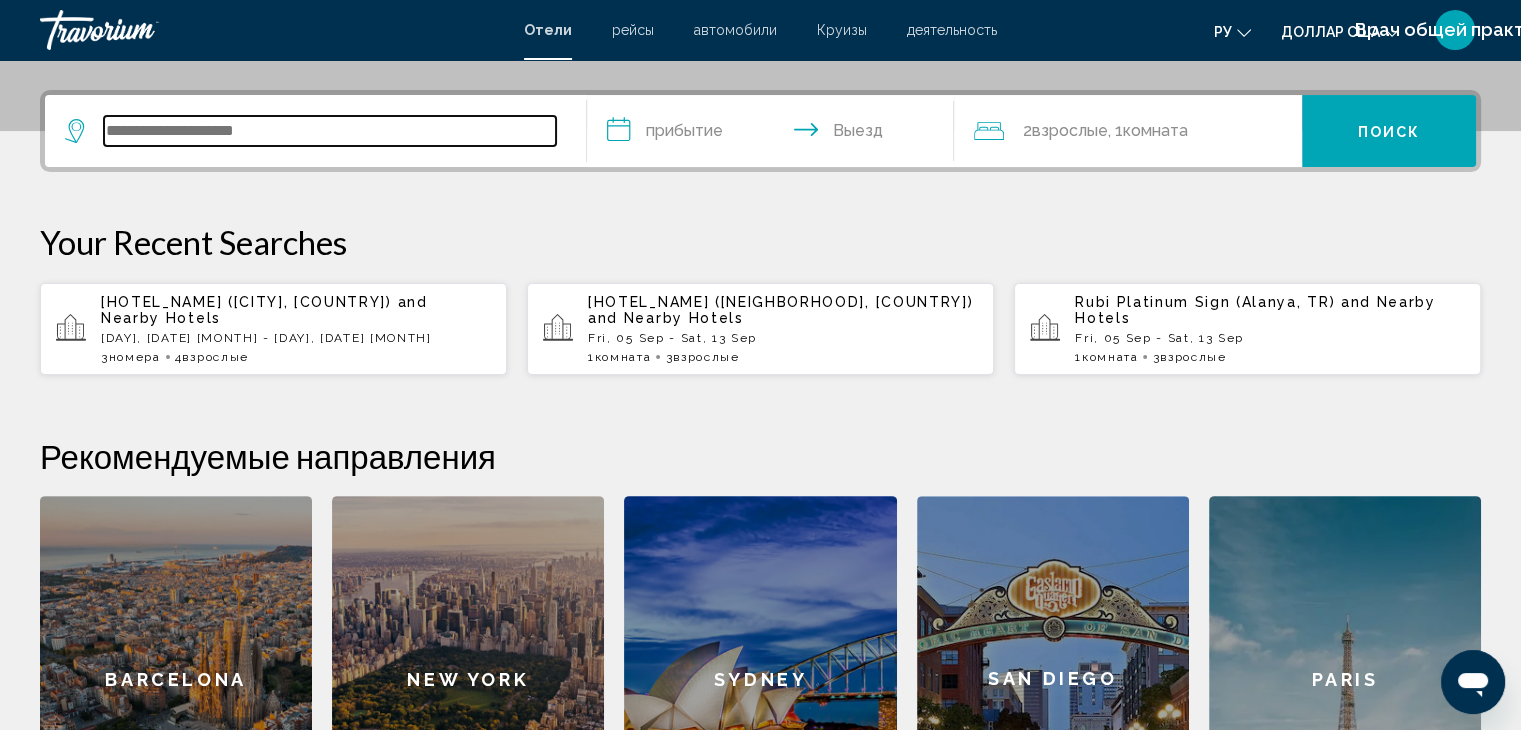 scroll, scrollTop: 493, scrollLeft: 0, axis: vertical 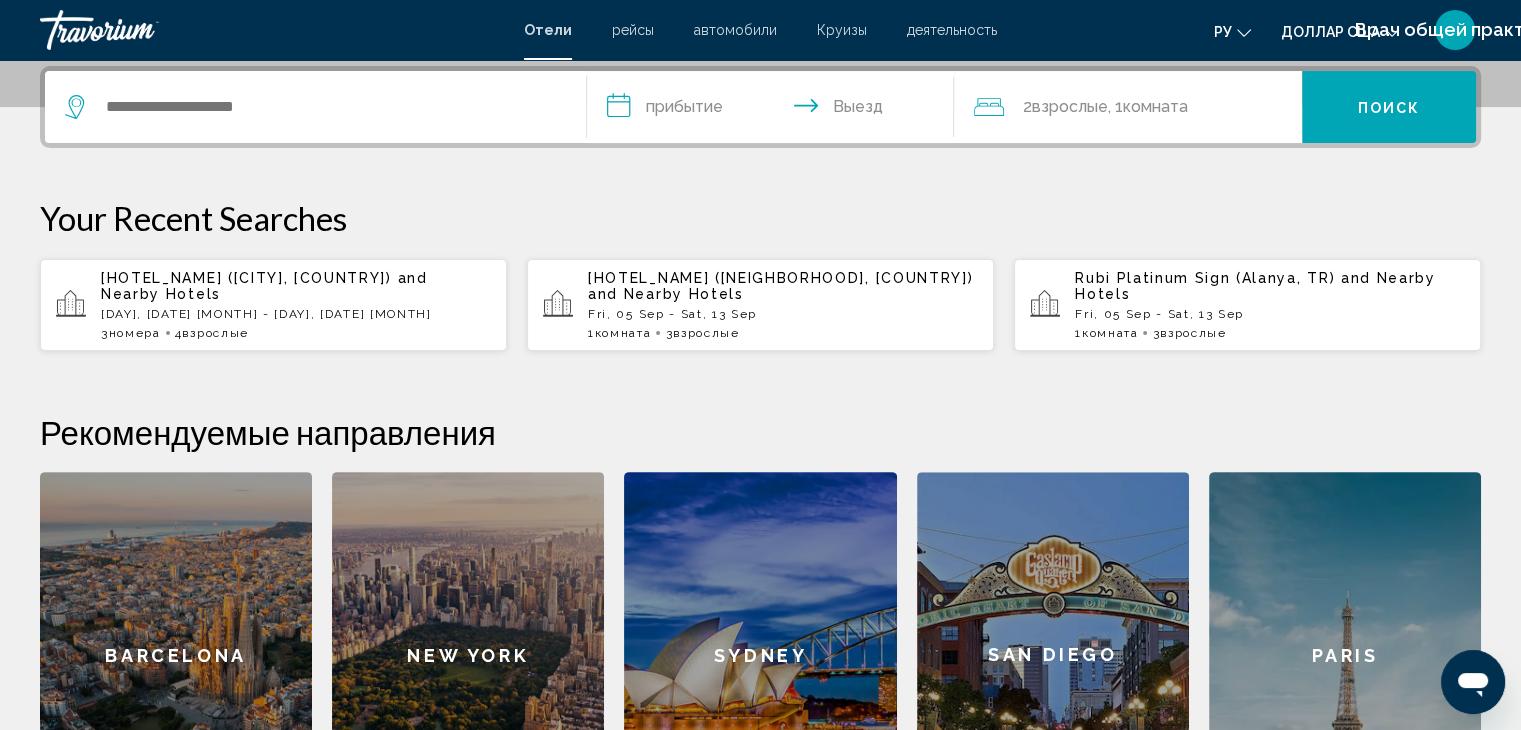 click on "and Nearby Hotels" at bounding box center (264, 286) 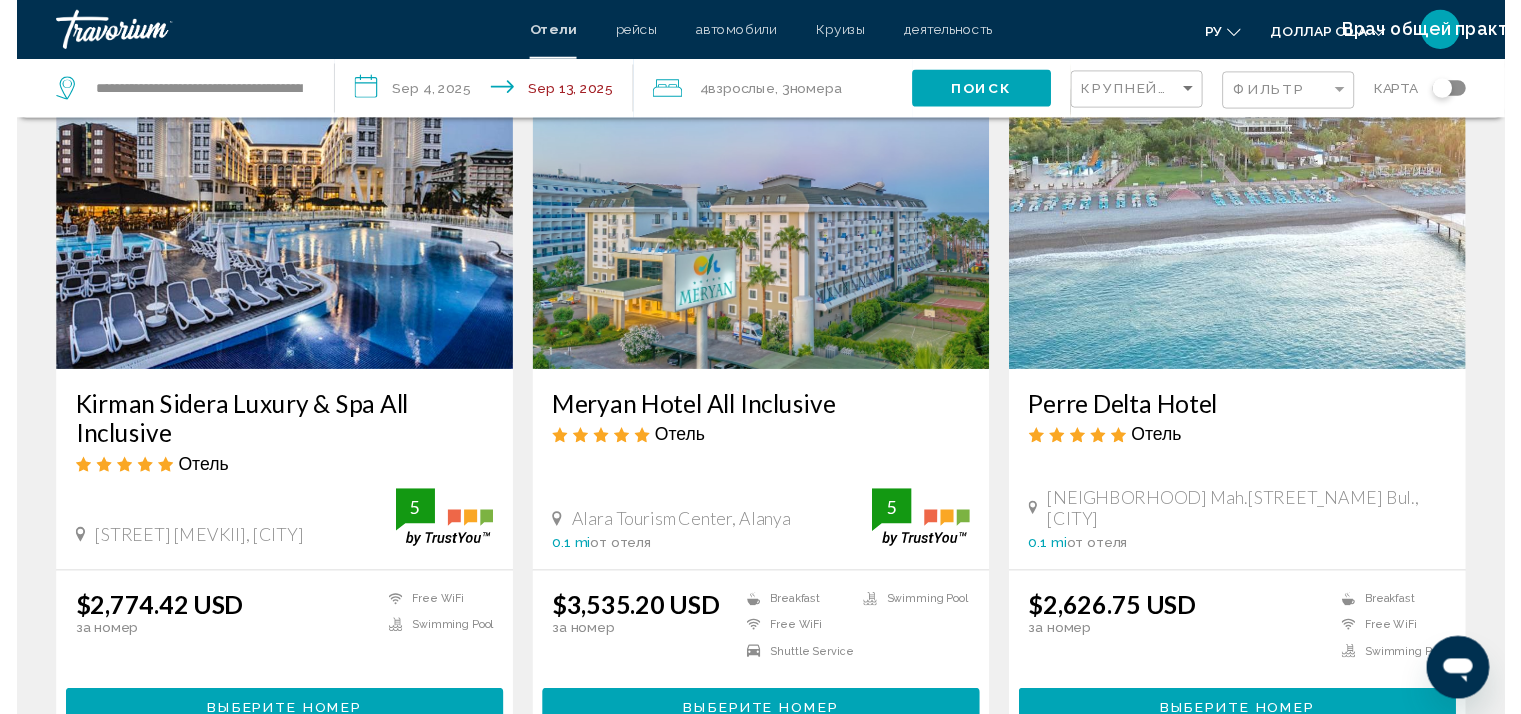 scroll, scrollTop: 0, scrollLeft: 0, axis: both 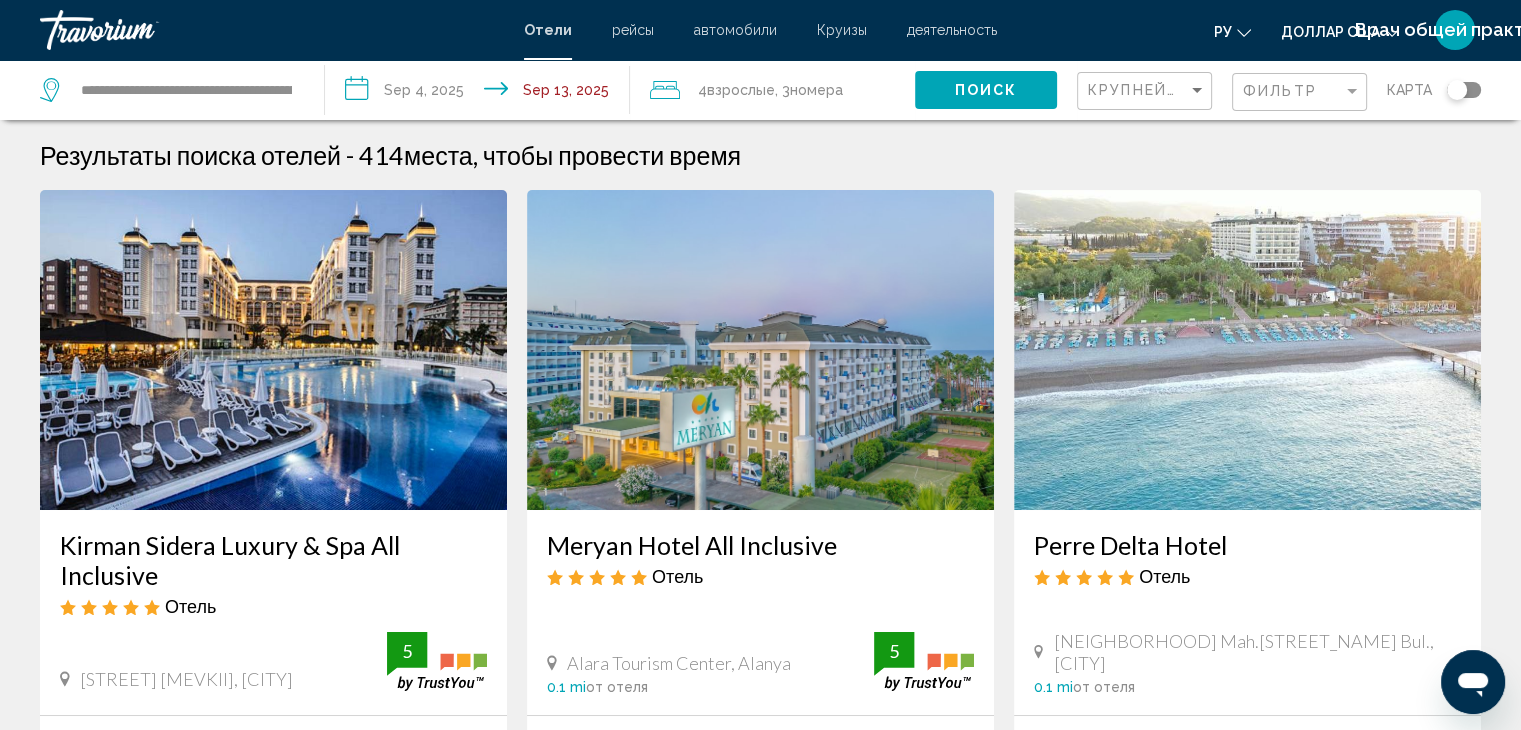 click on "Взрослые" 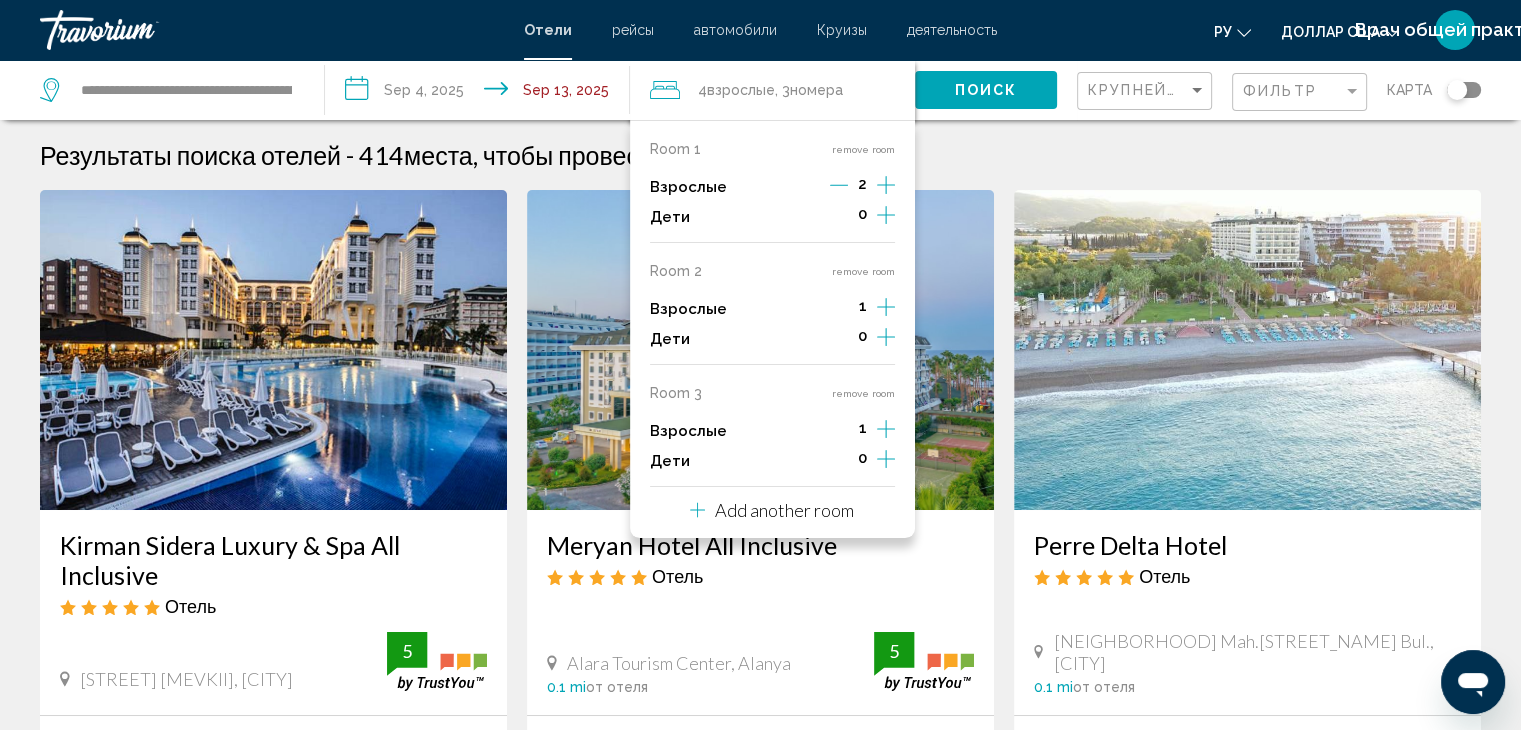 click 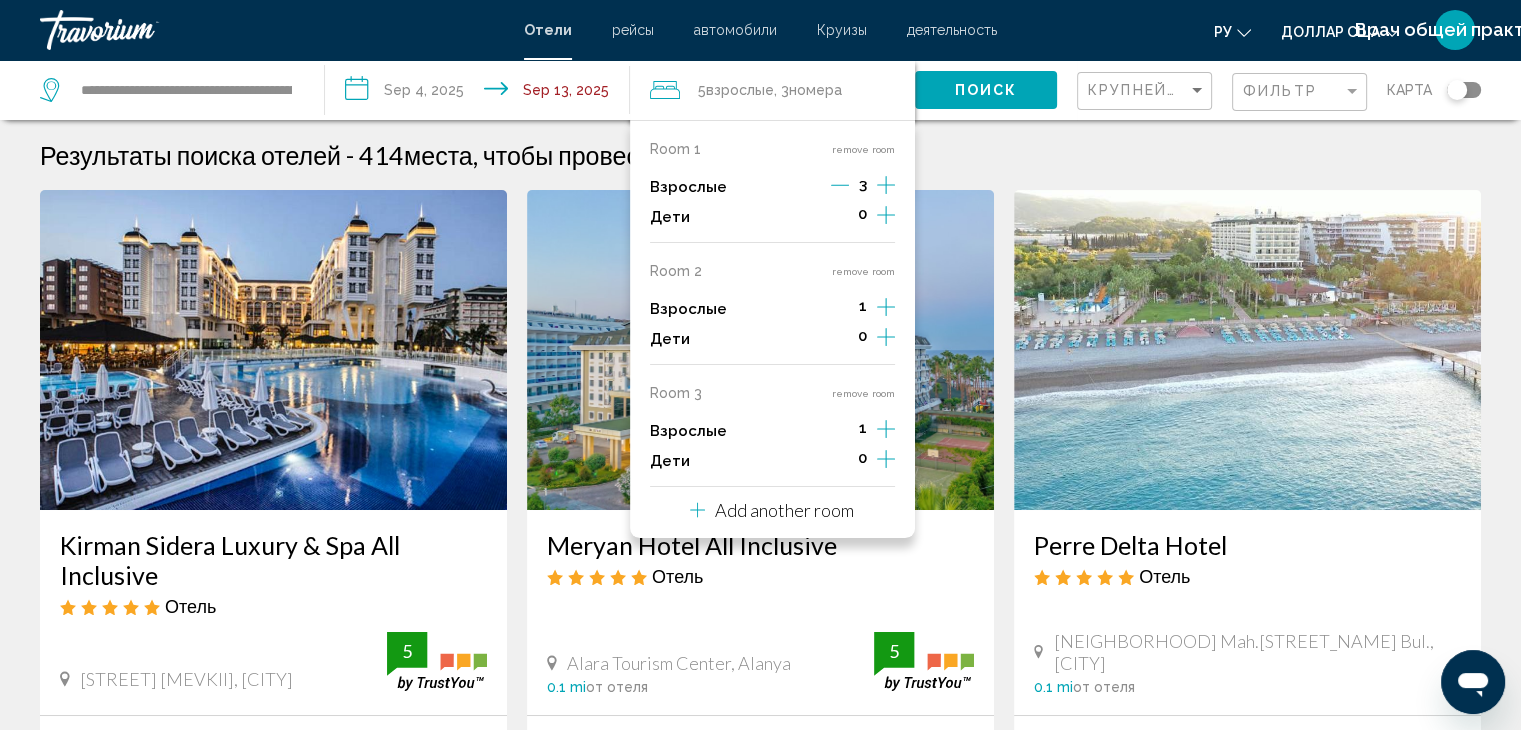 click at bounding box center [760, 350] 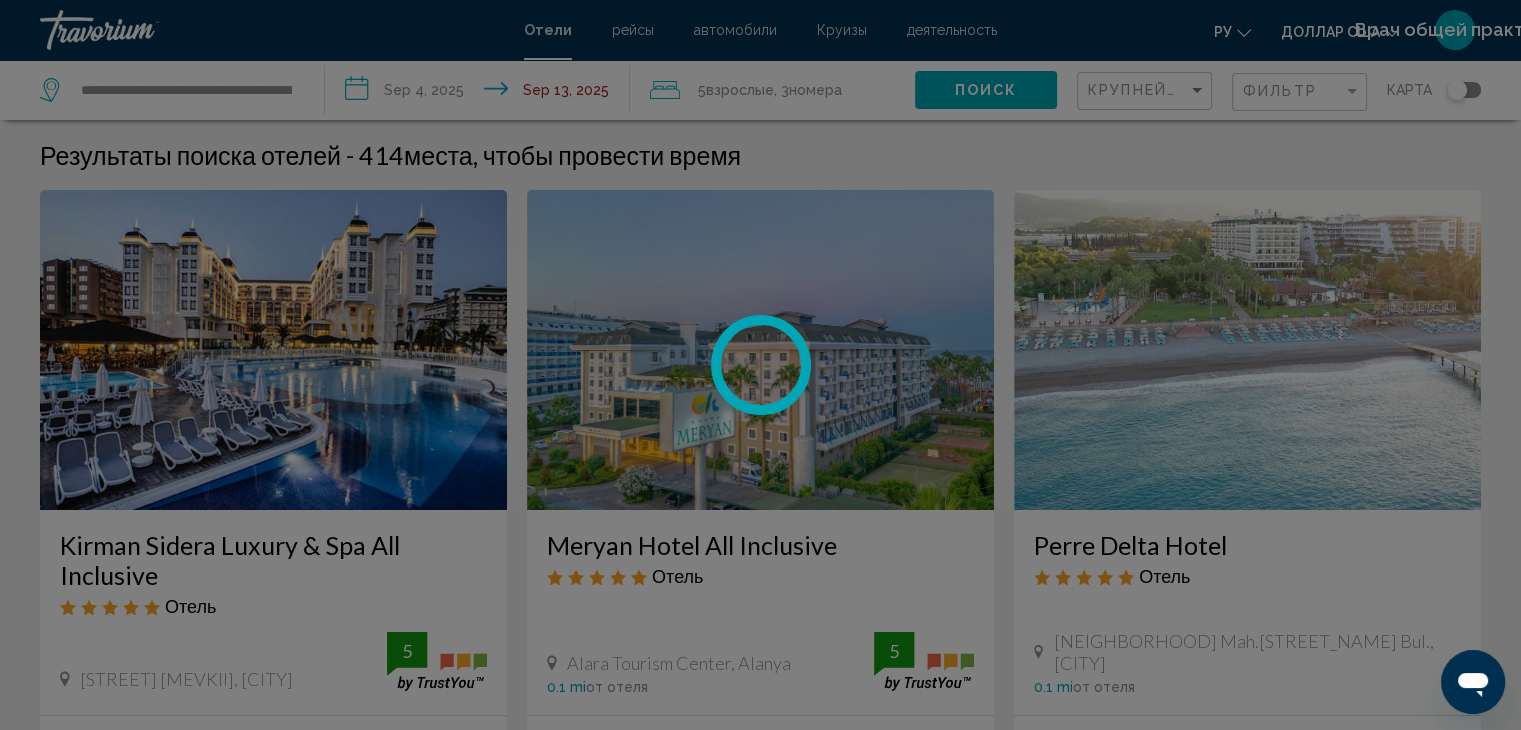 click on "**********" at bounding box center [760, 365] 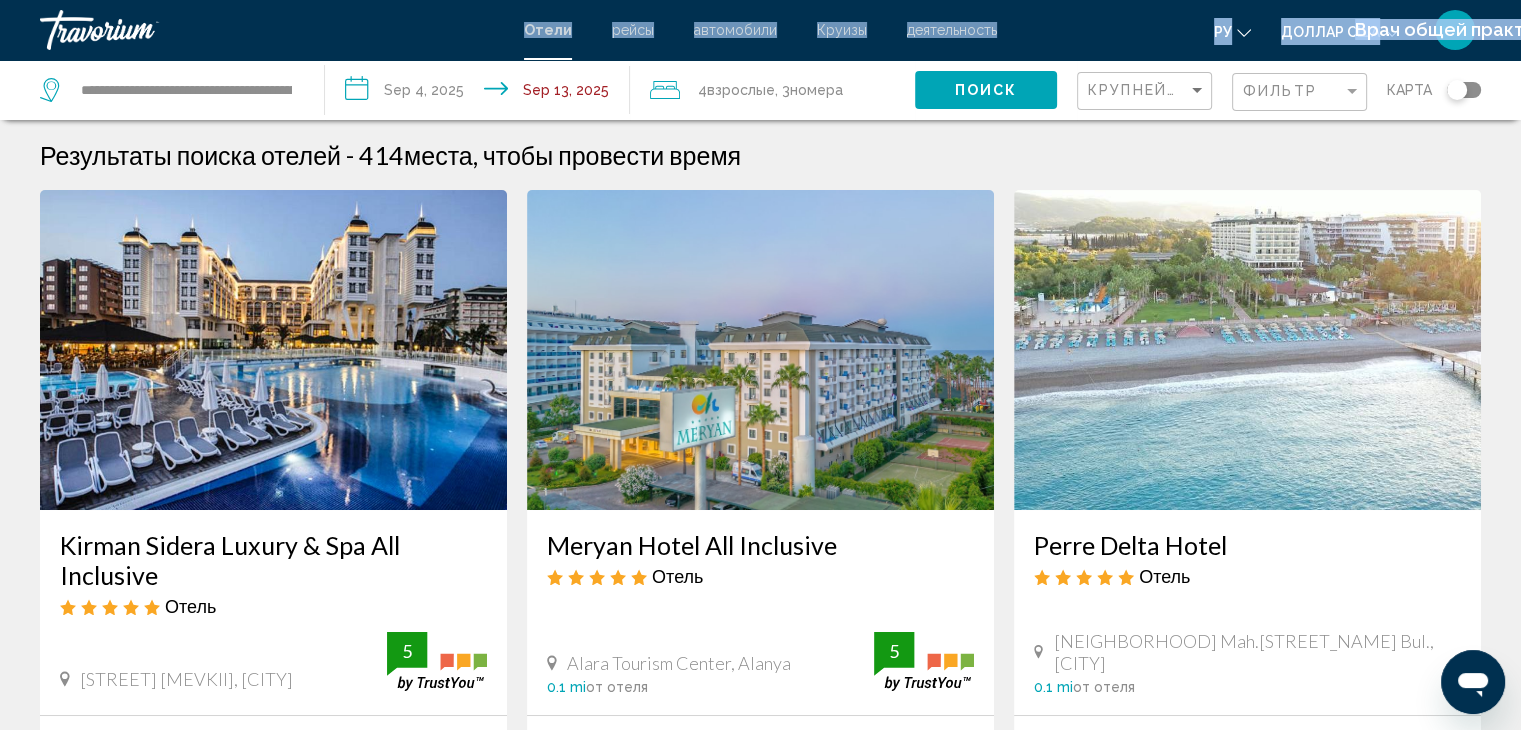 click at bounding box center [273, 350] 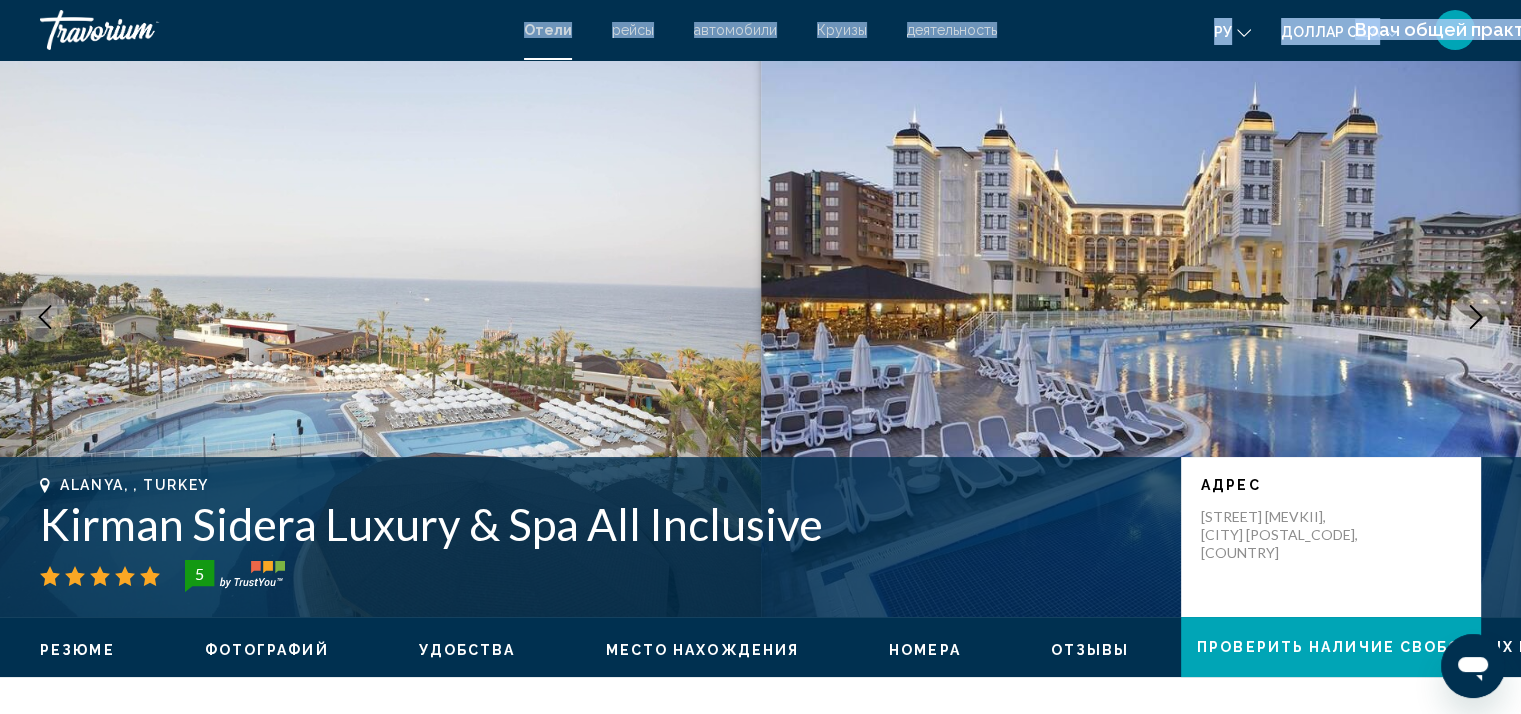 scroll, scrollTop: 0, scrollLeft: 0, axis: both 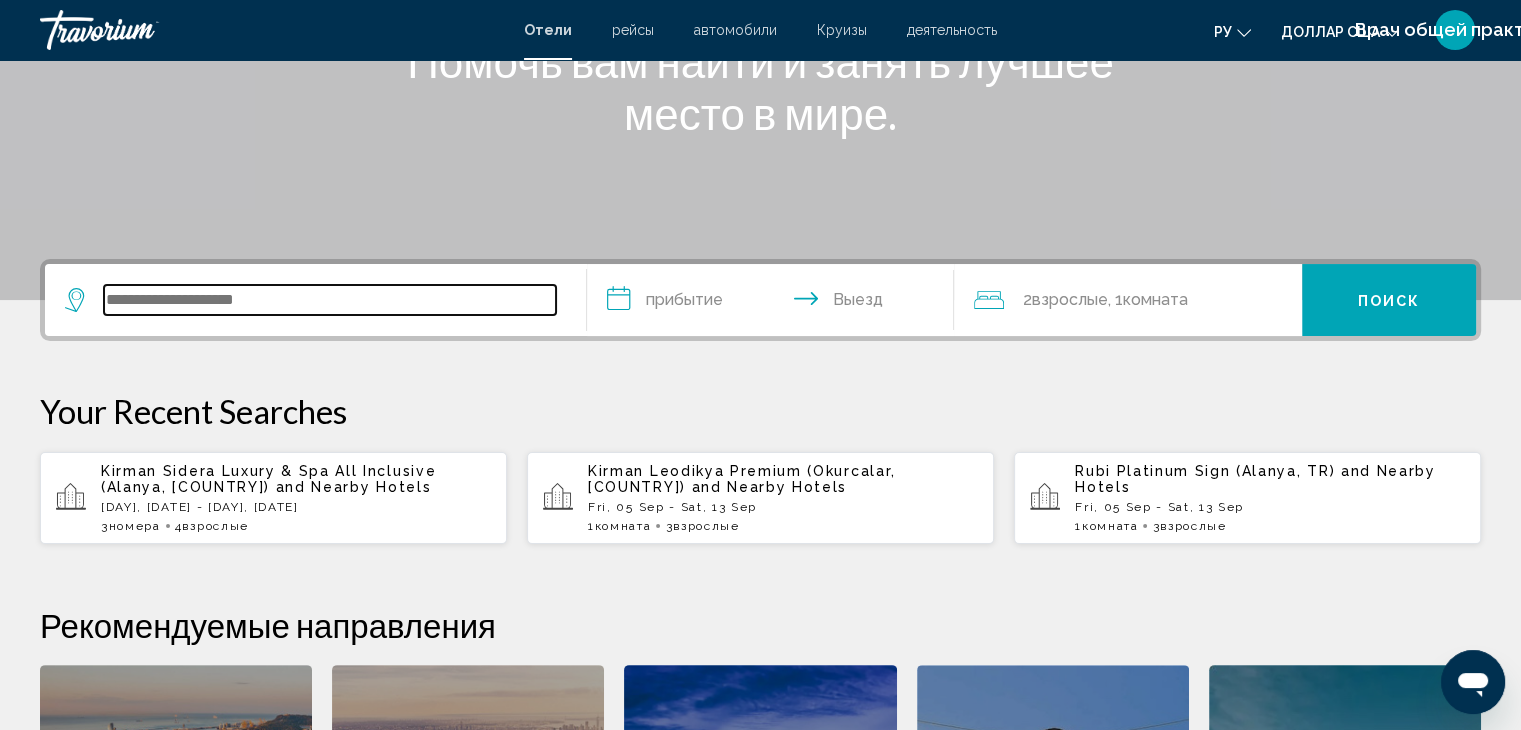 click at bounding box center [330, 300] 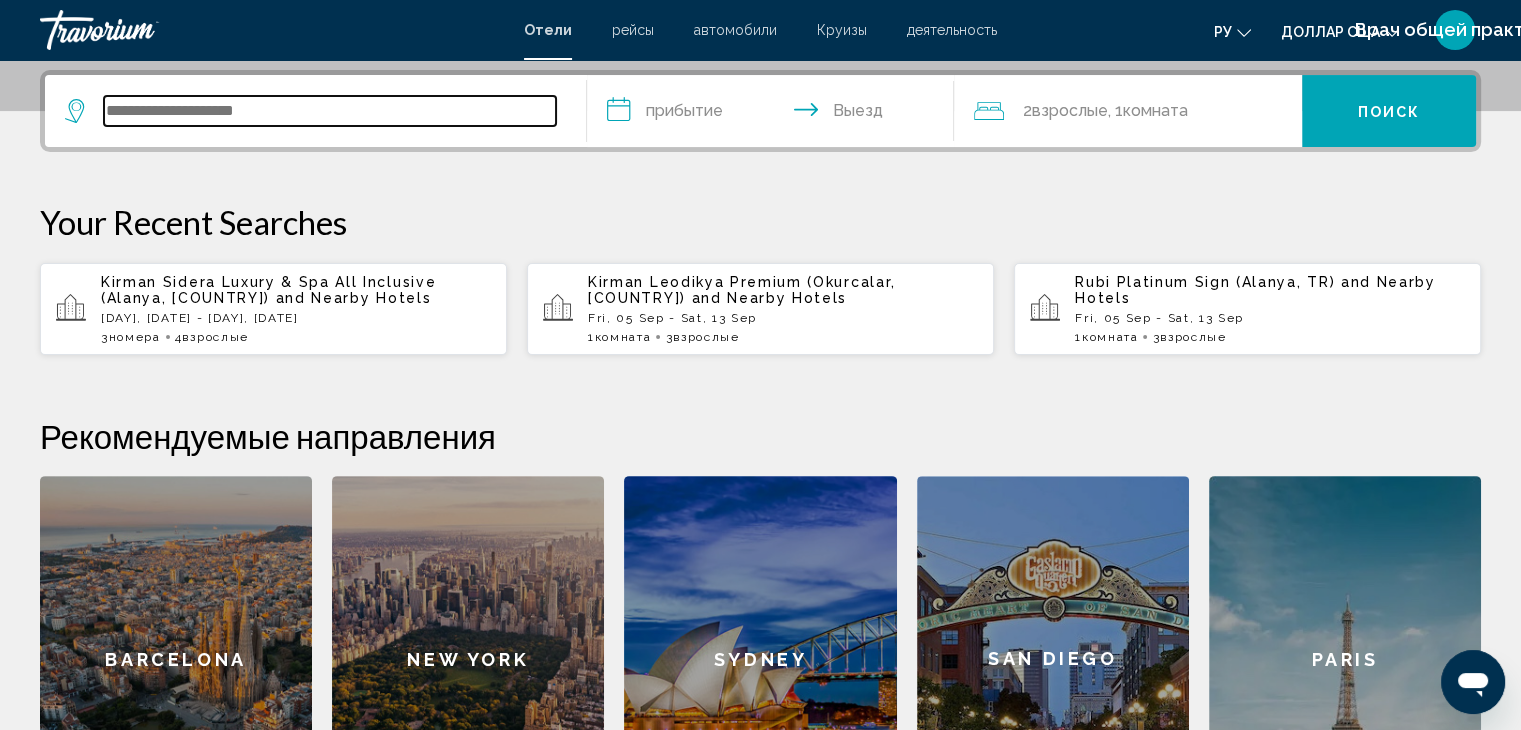 scroll, scrollTop: 493, scrollLeft: 0, axis: vertical 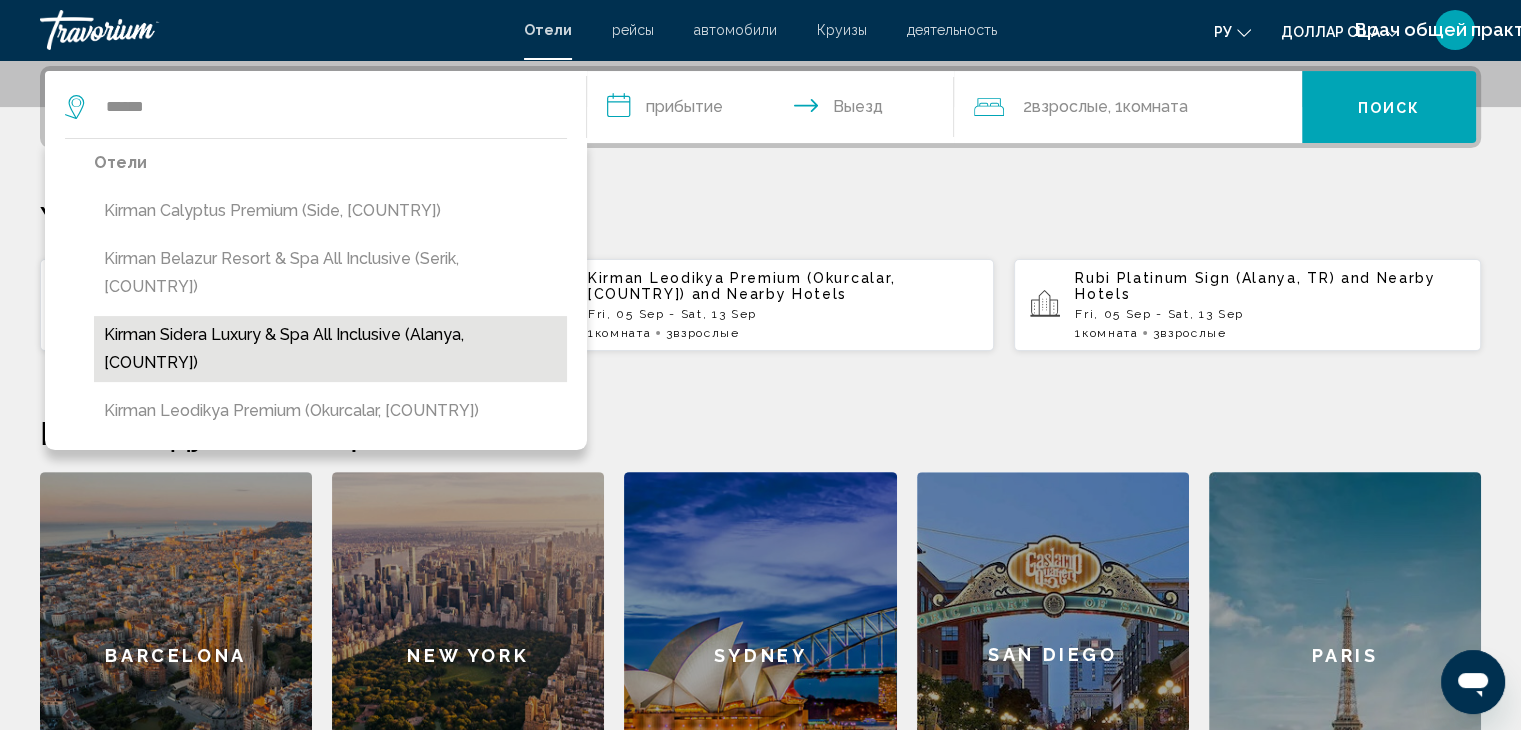 click on "Kirman Sidera Luxury & Spa All Inclusive (Alanya, [COUNTRY])" at bounding box center [330, 349] 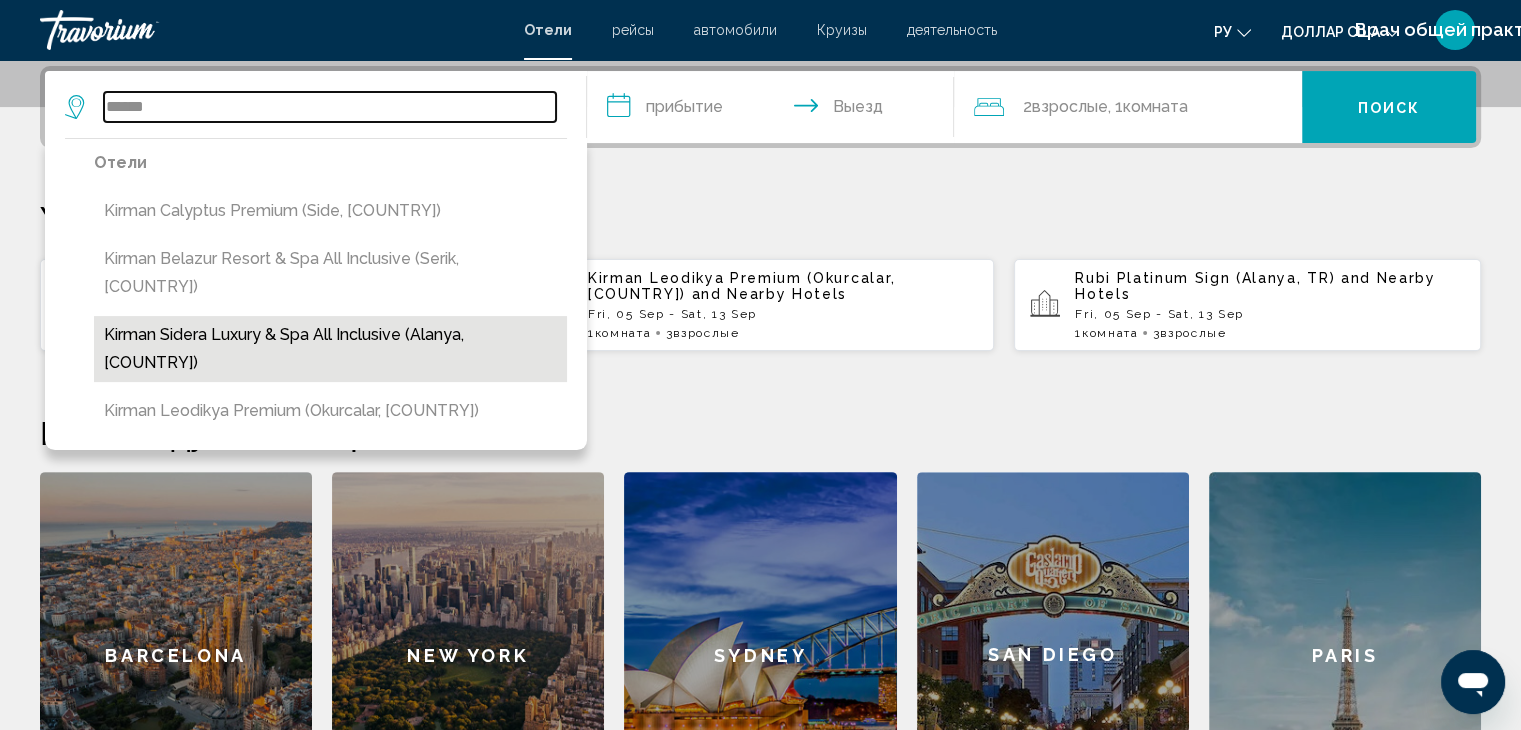 type on "**********" 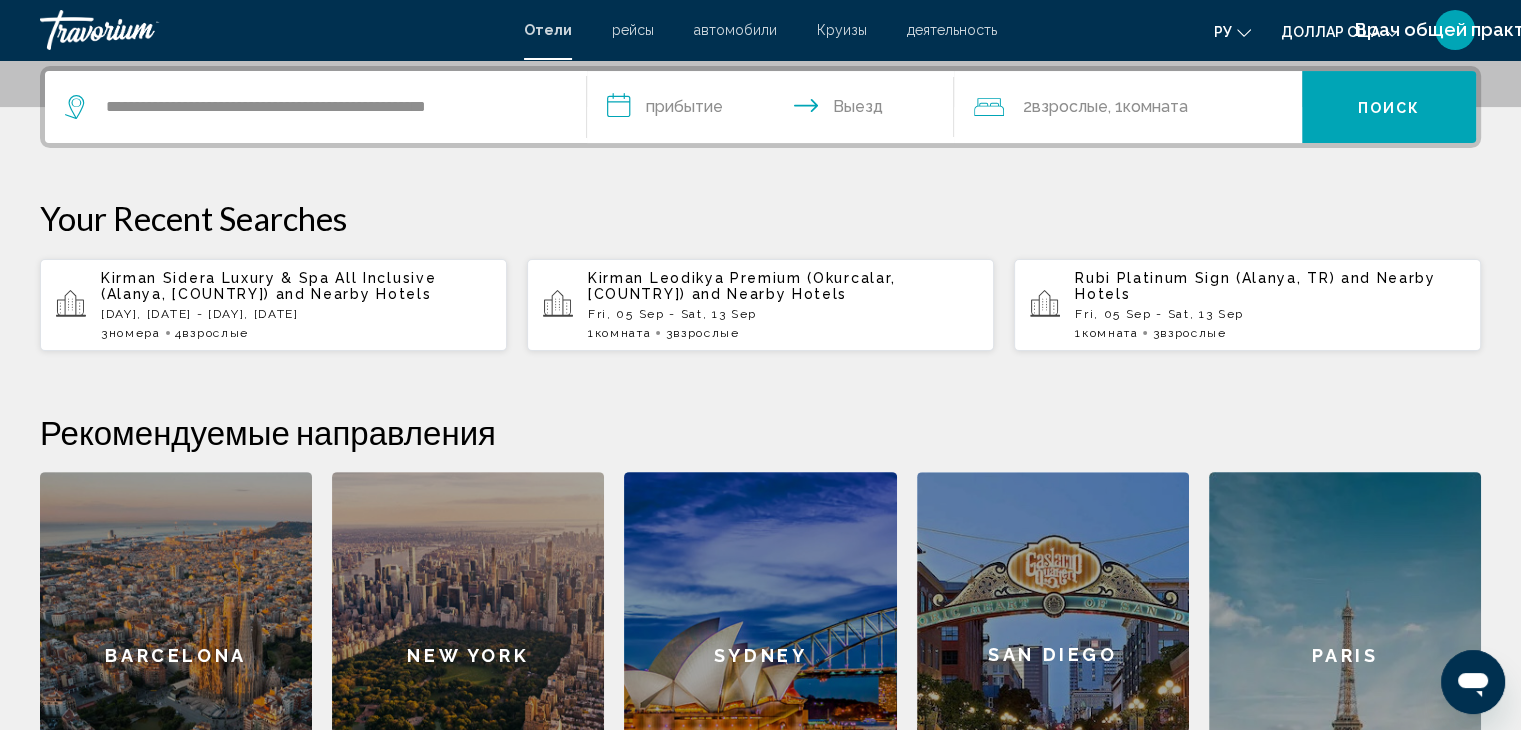 click on "**********" at bounding box center (775, 110) 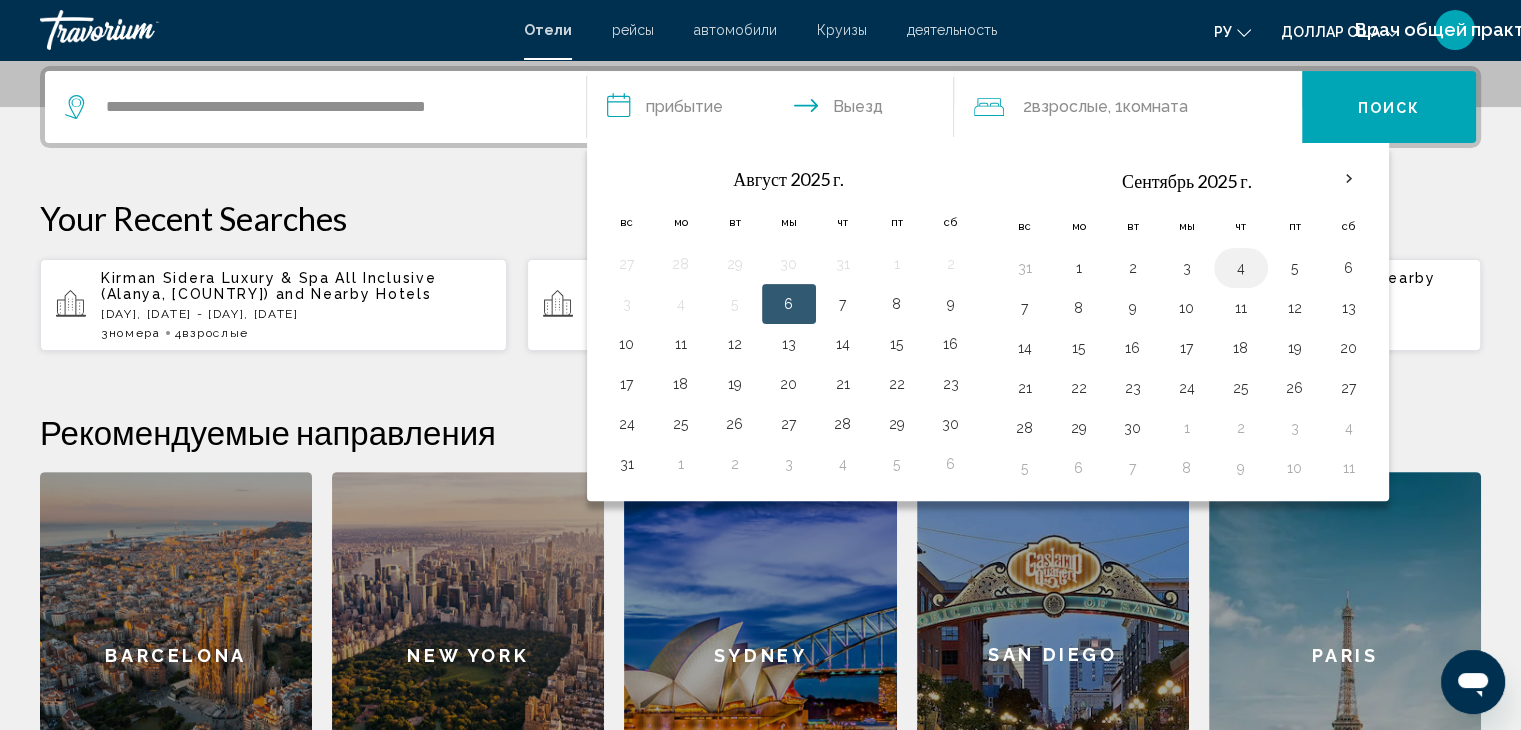 click on "4" at bounding box center (1241, 268) 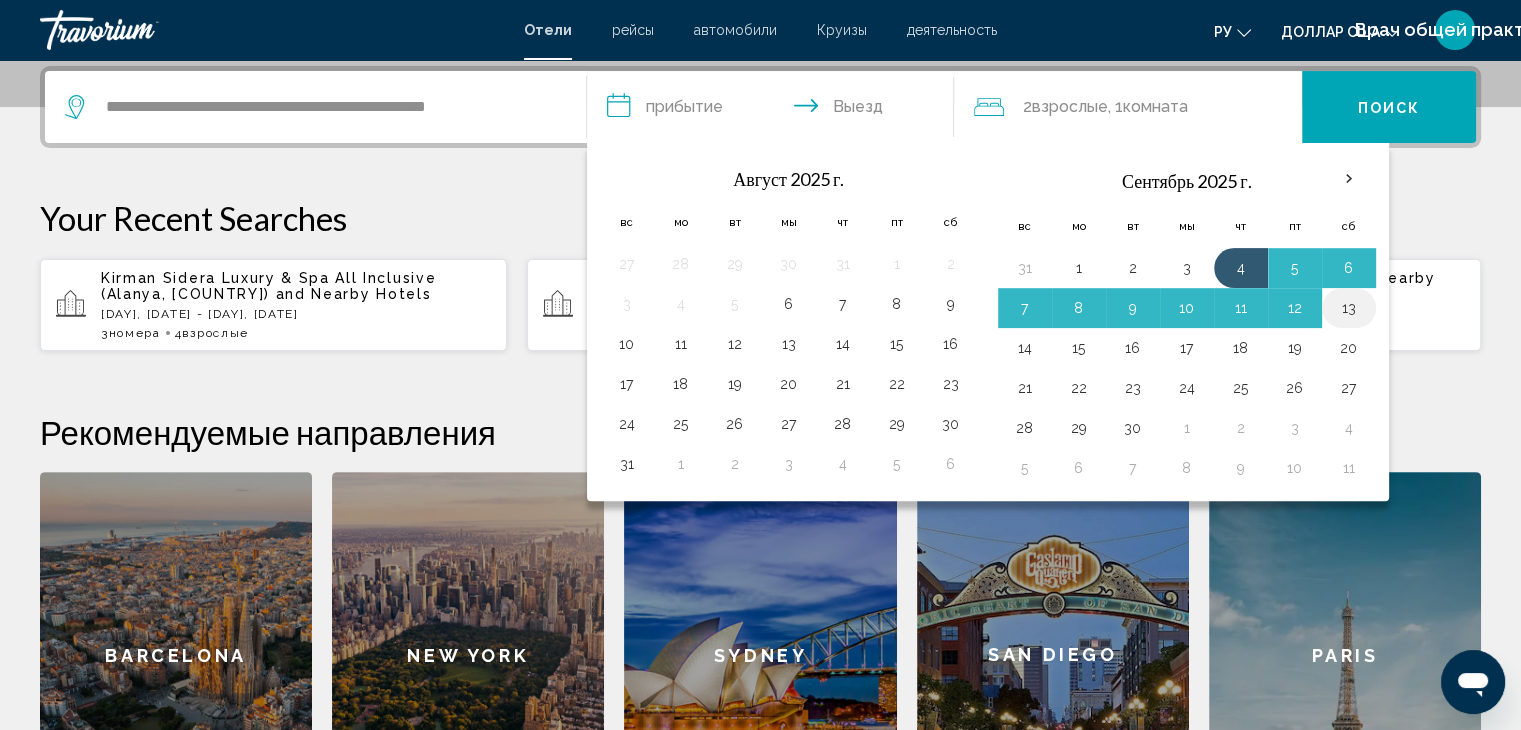 click on "13" at bounding box center (1349, 308) 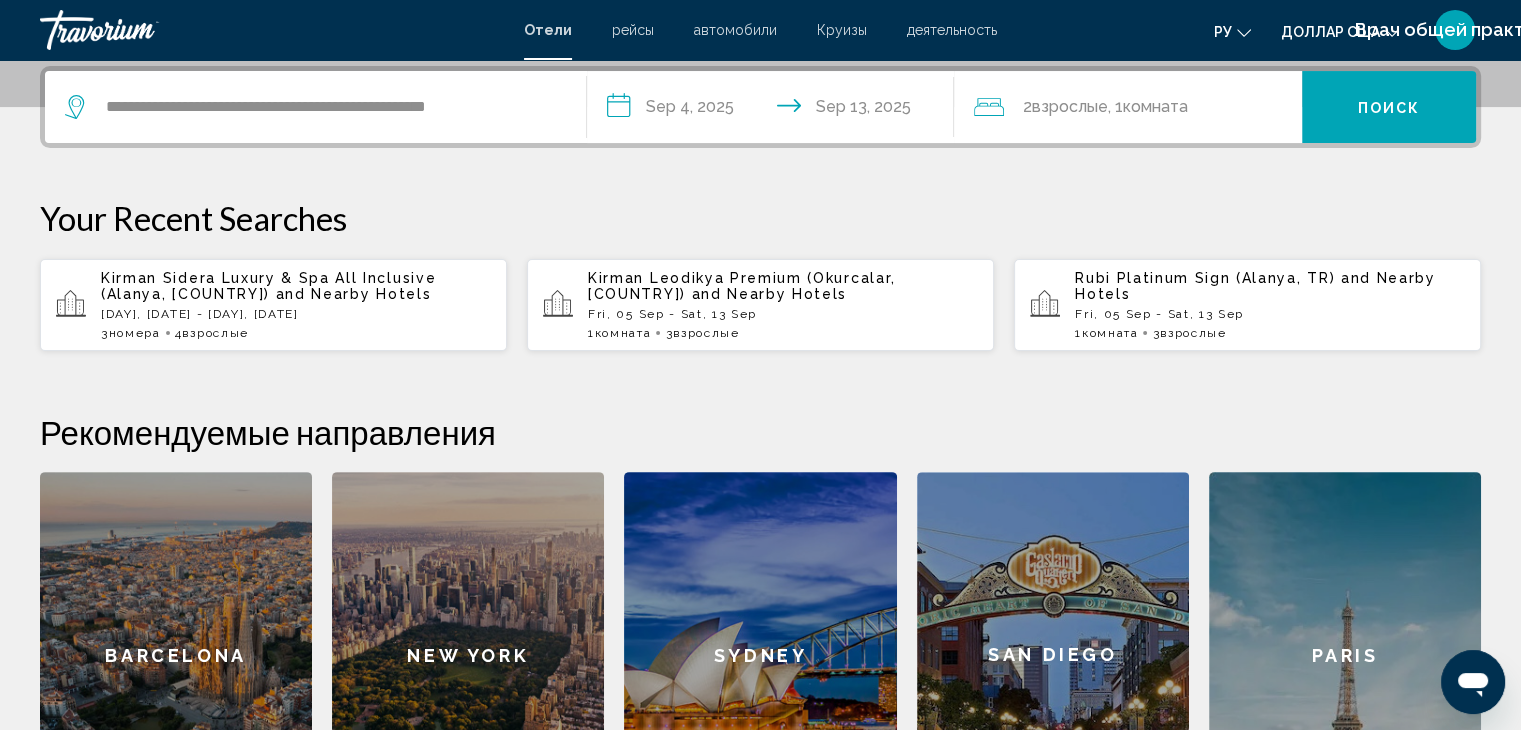 click on ", 1" 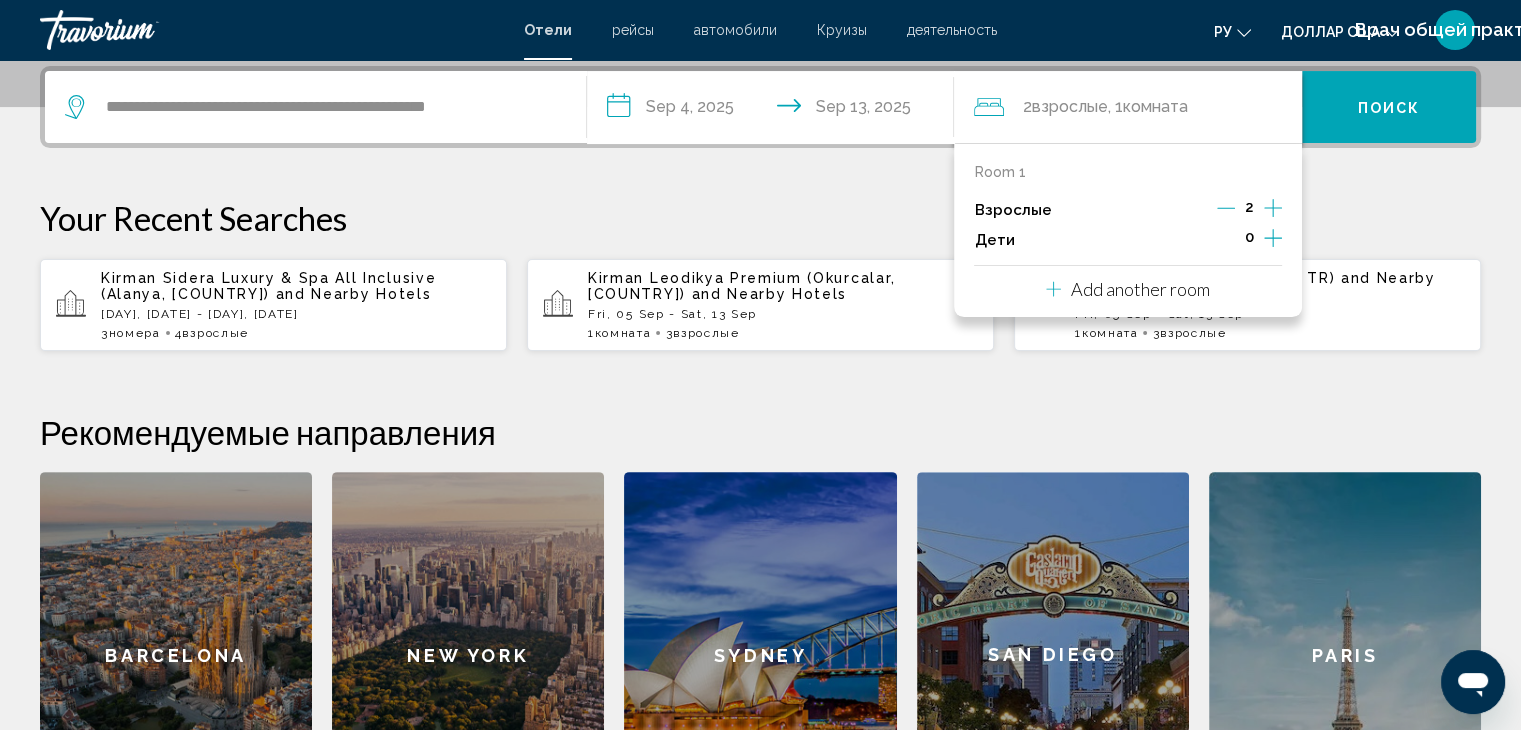 click 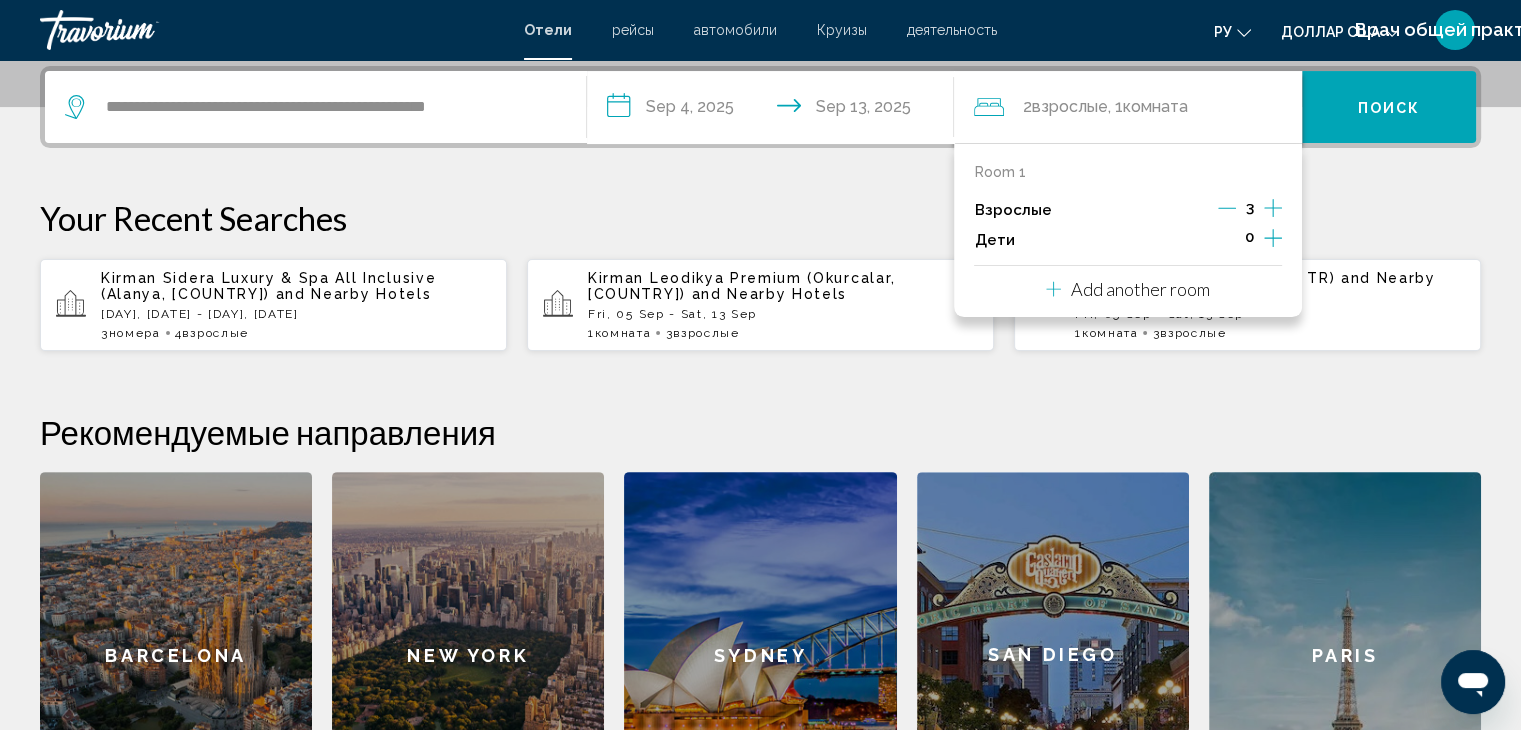 click 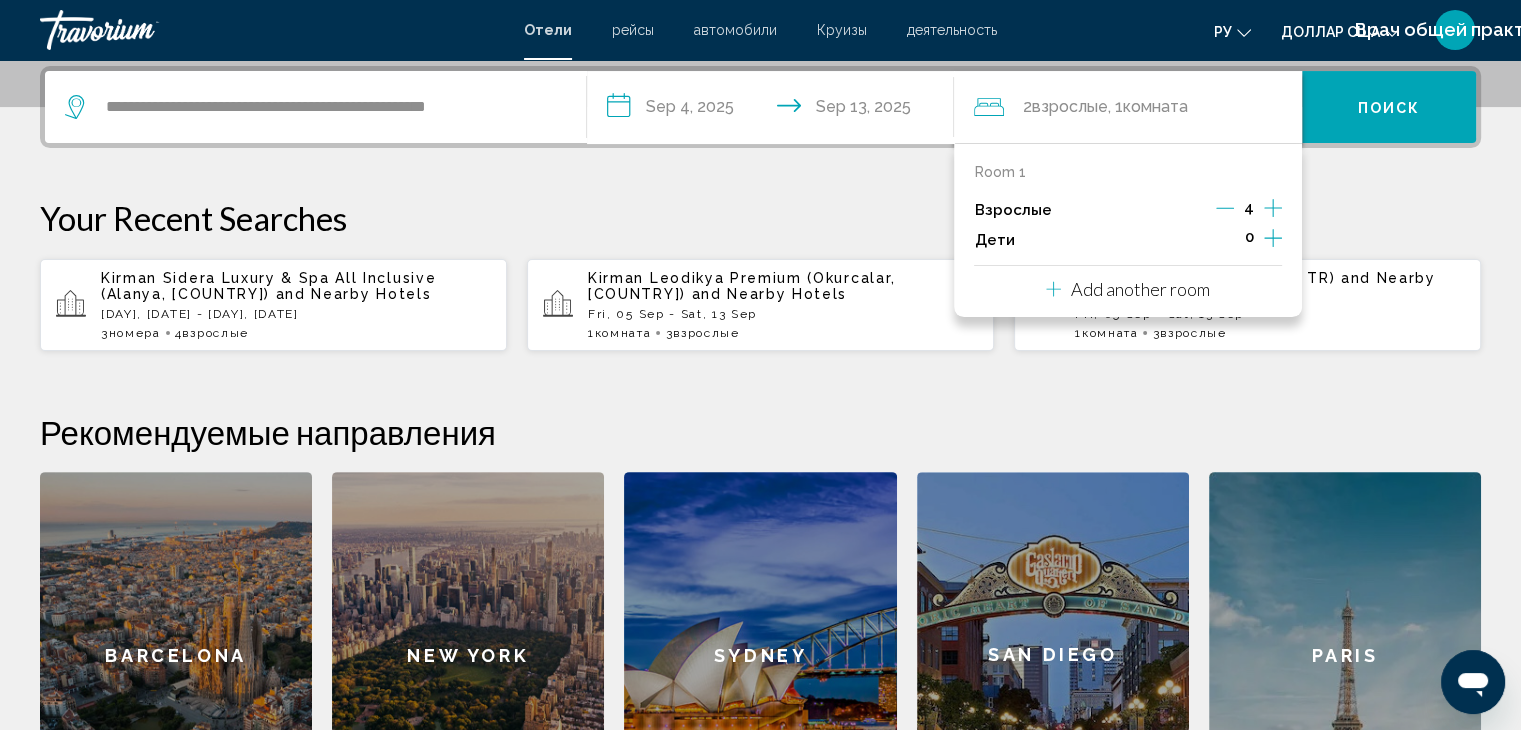 click on "Add another room" at bounding box center [1140, 289] 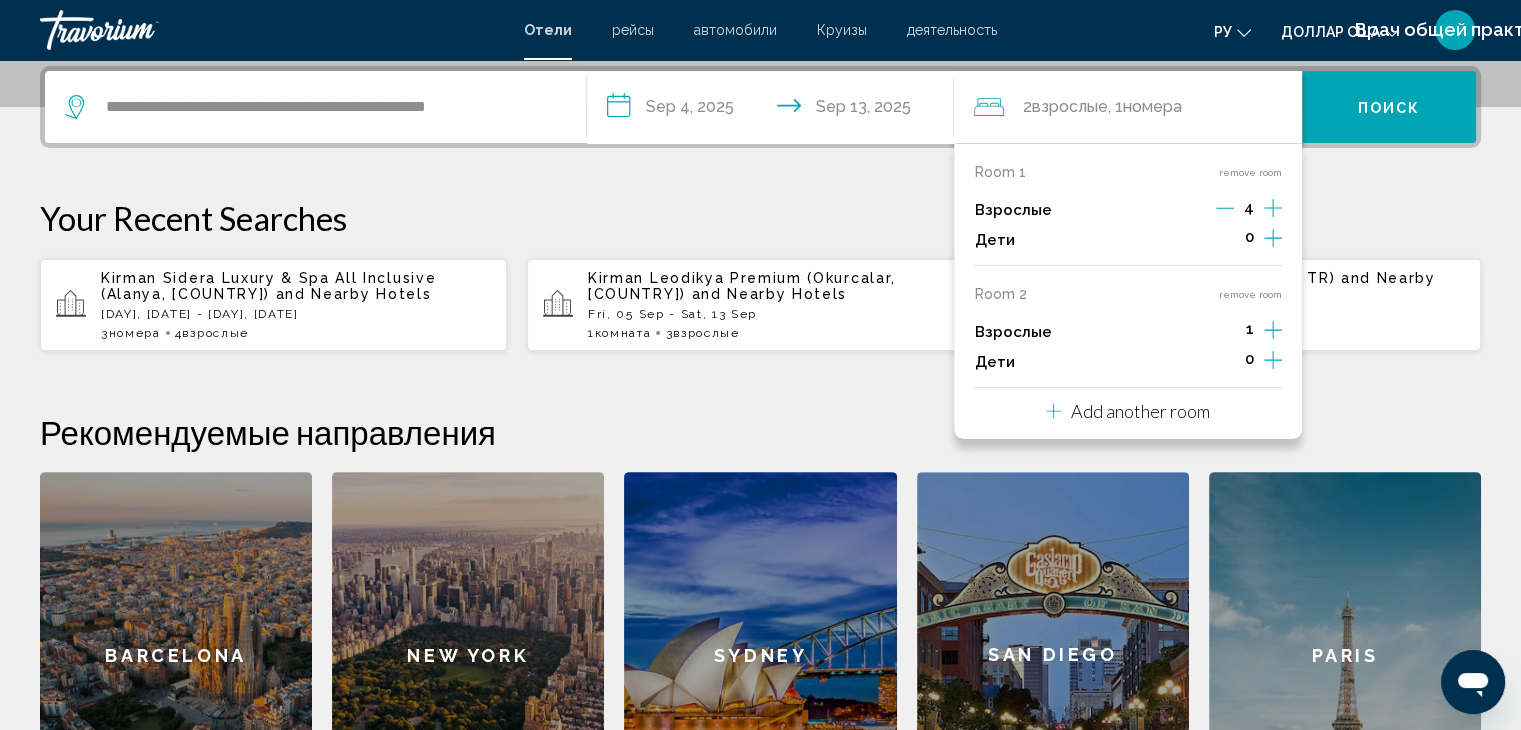 click on "**********" at bounding box center (760, 452) 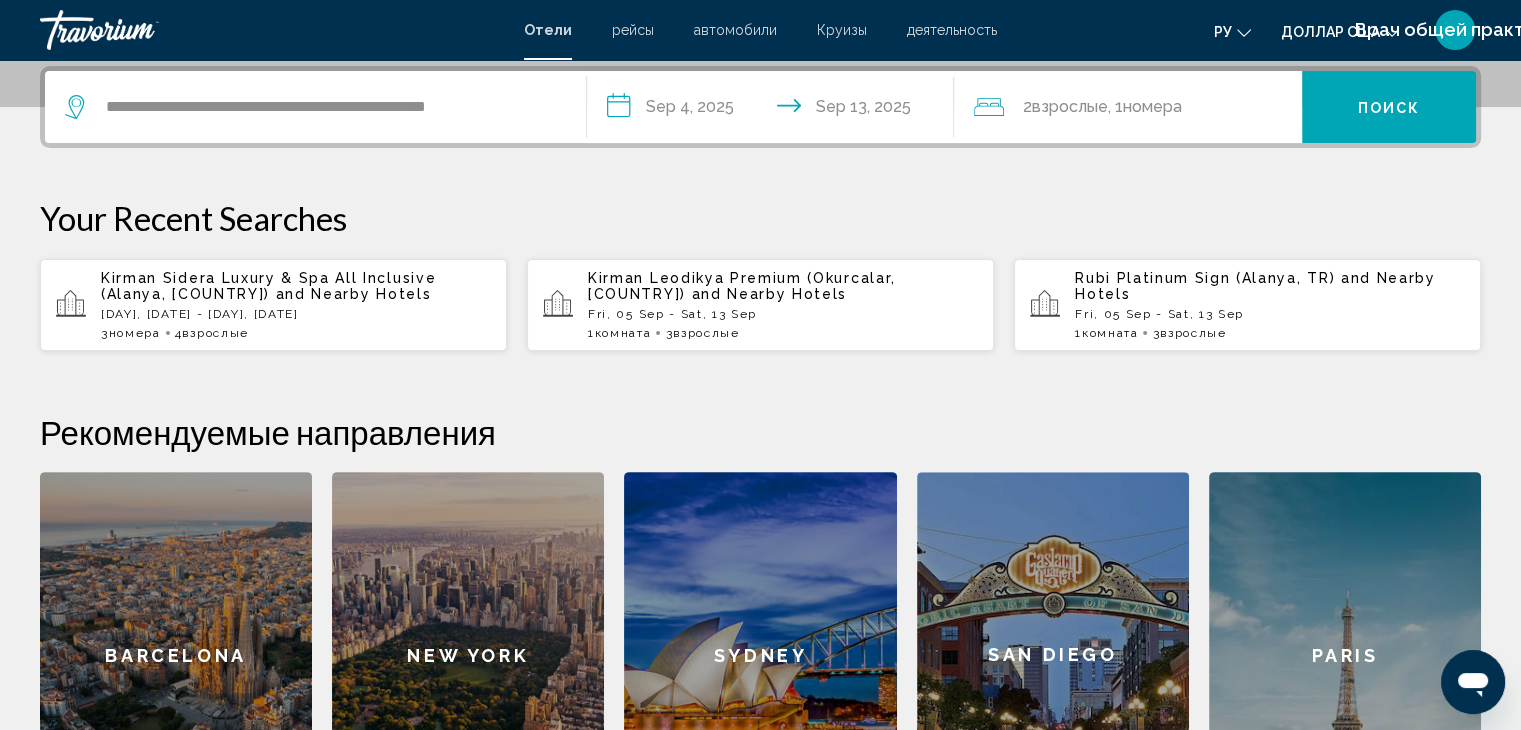 click on "номера" 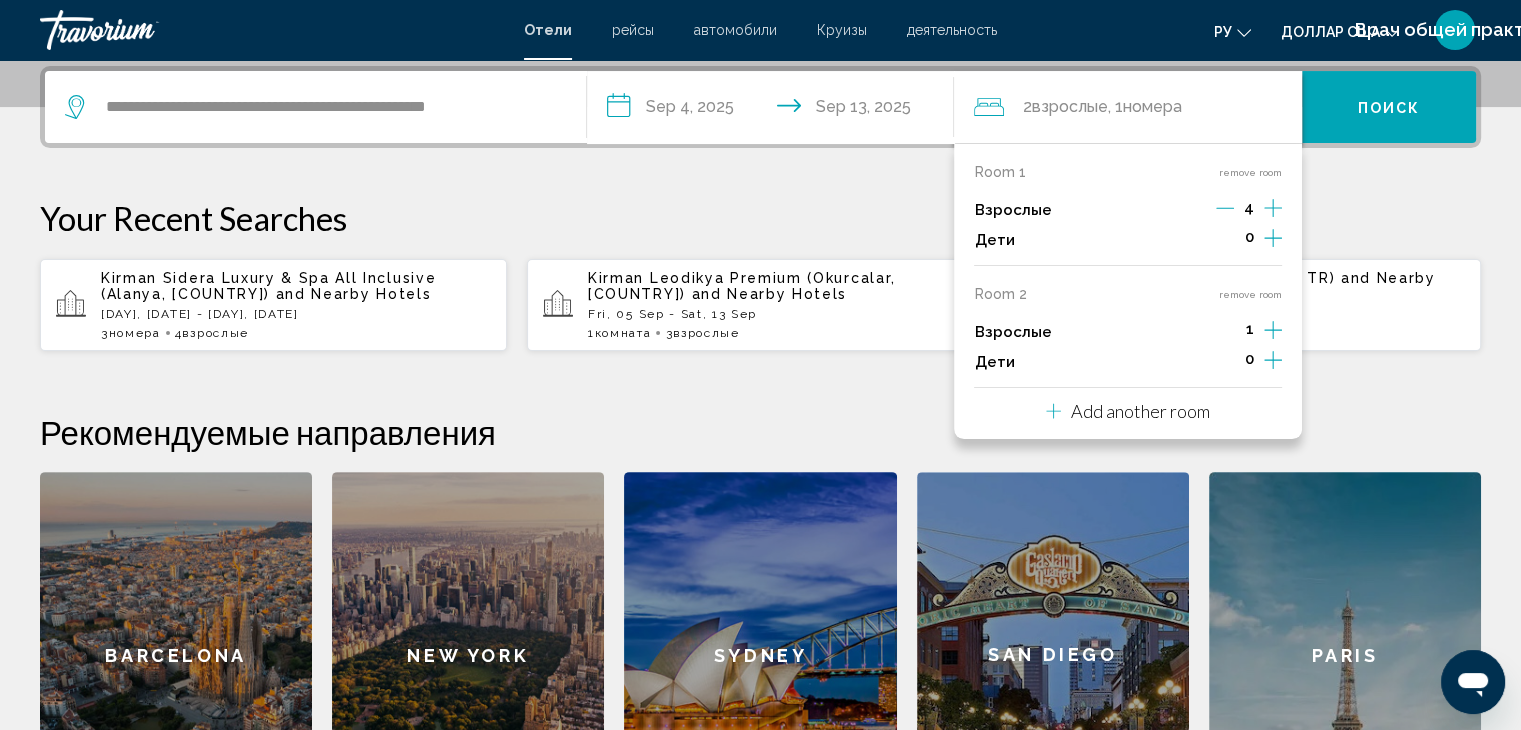 click 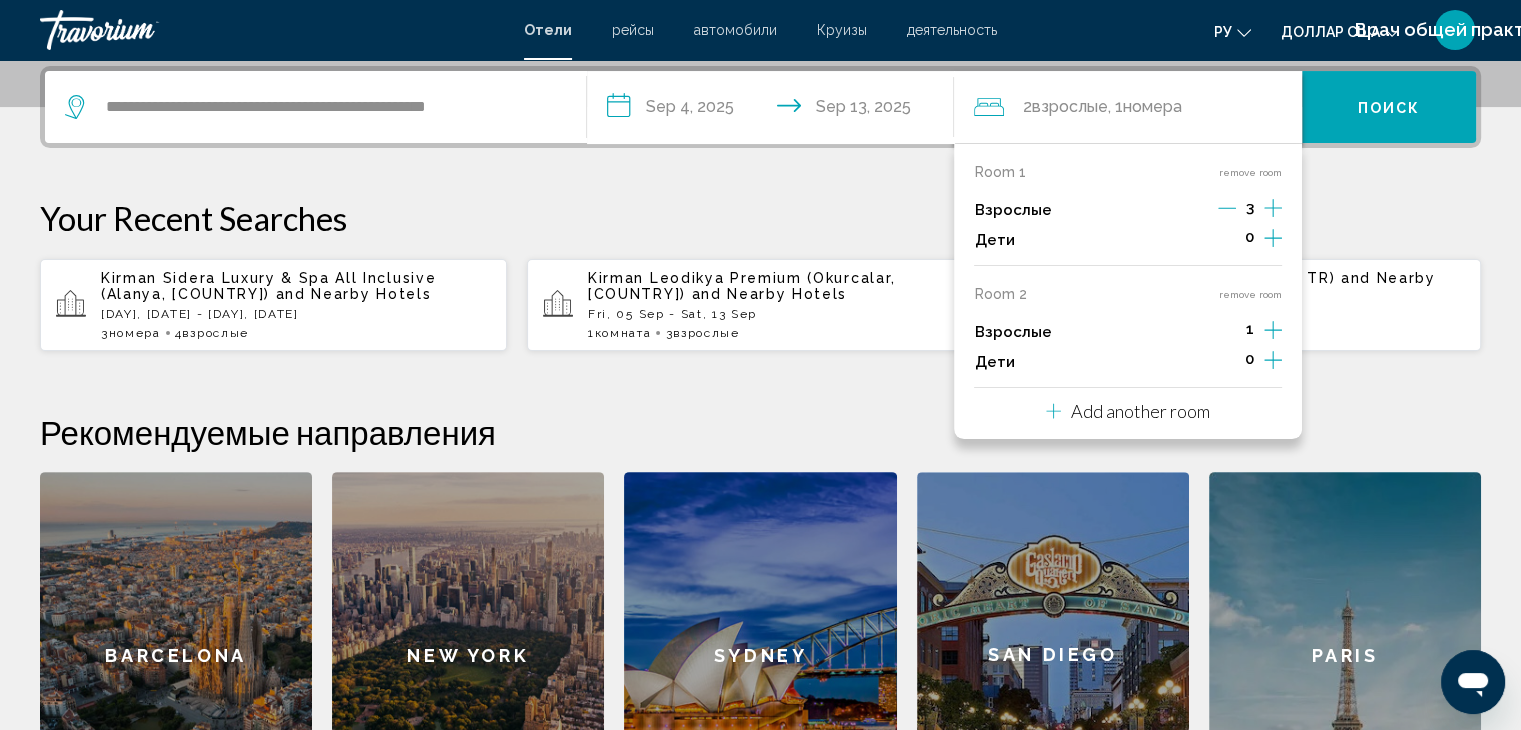 click on "Поиск" at bounding box center (1389, 108) 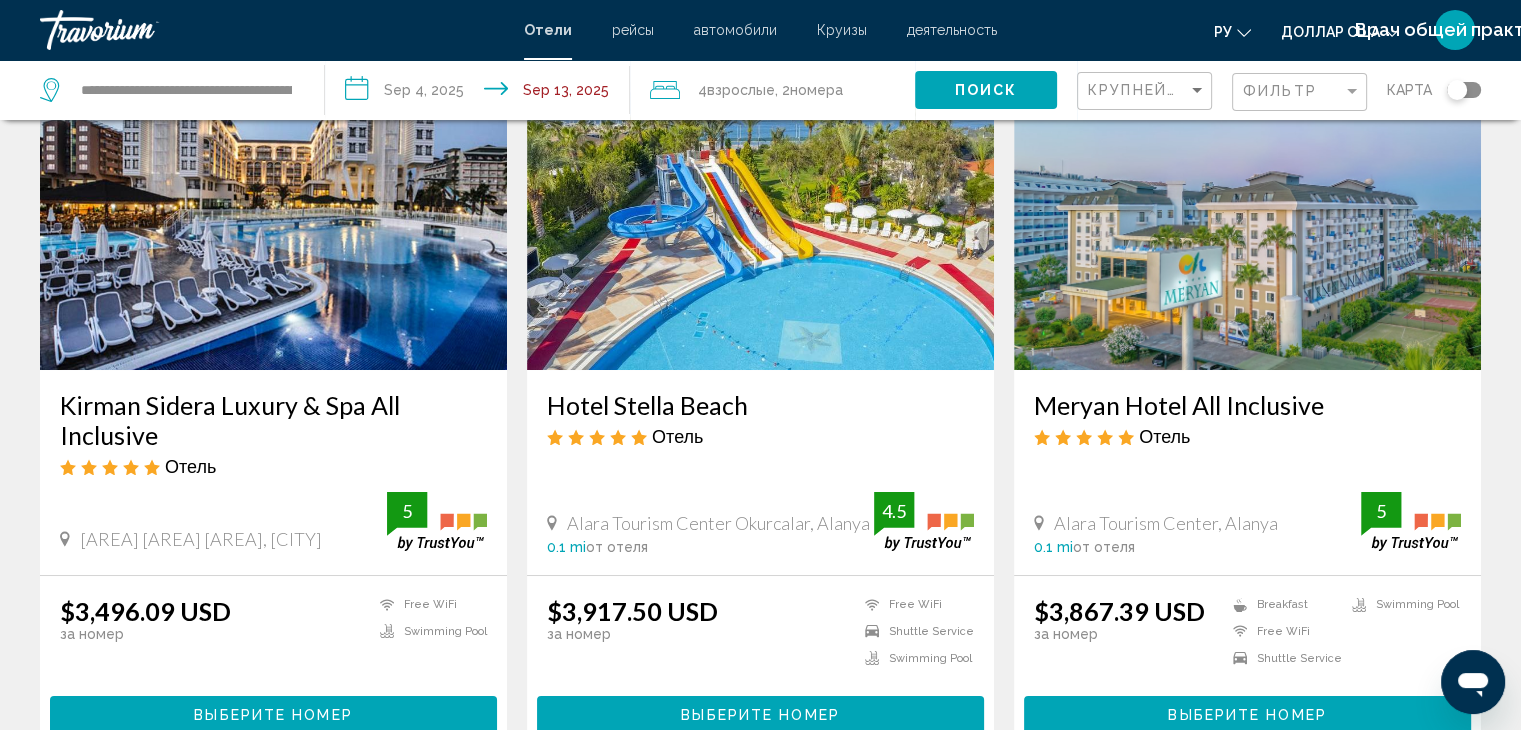 scroll, scrollTop: 300, scrollLeft: 0, axis: vertical 